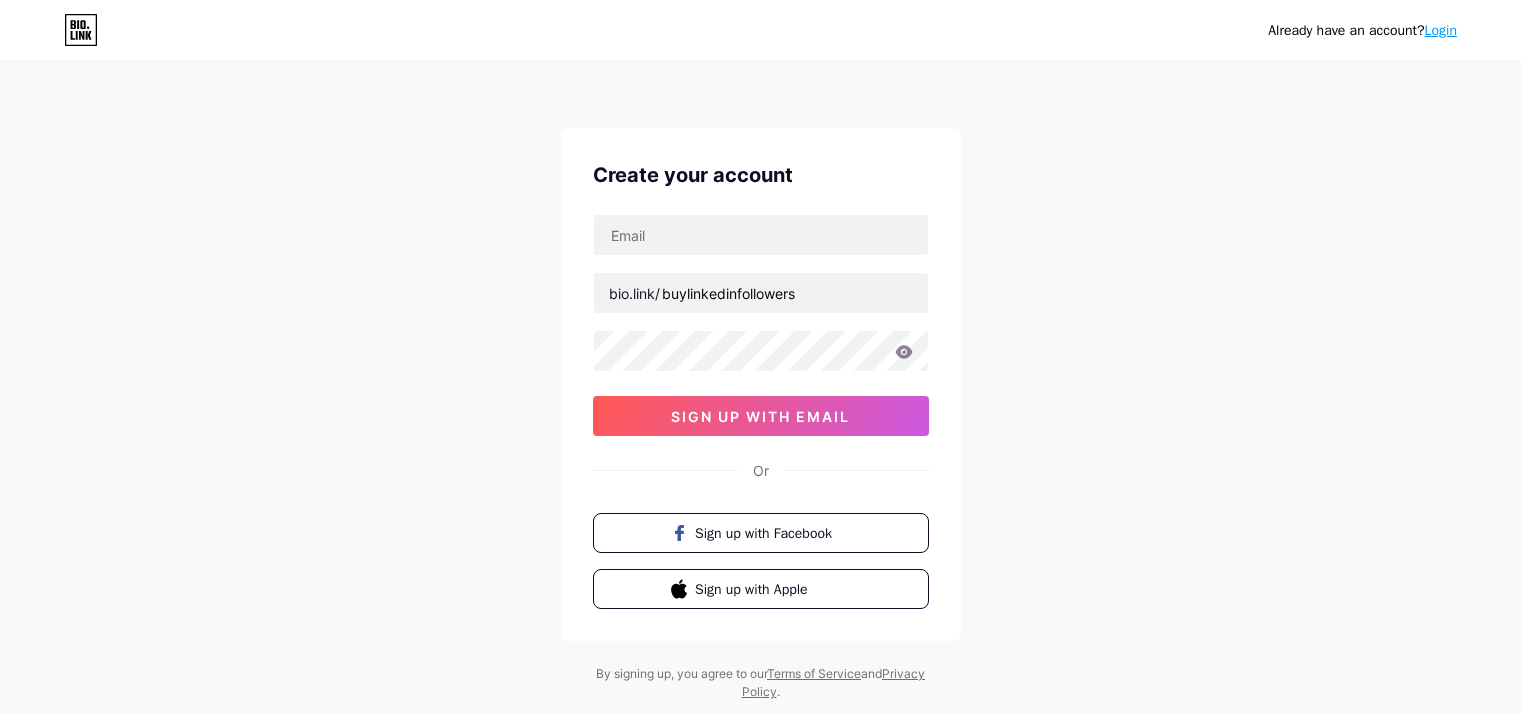 scroll, scrollTop: 0, scrollLeft: 0, axis: both 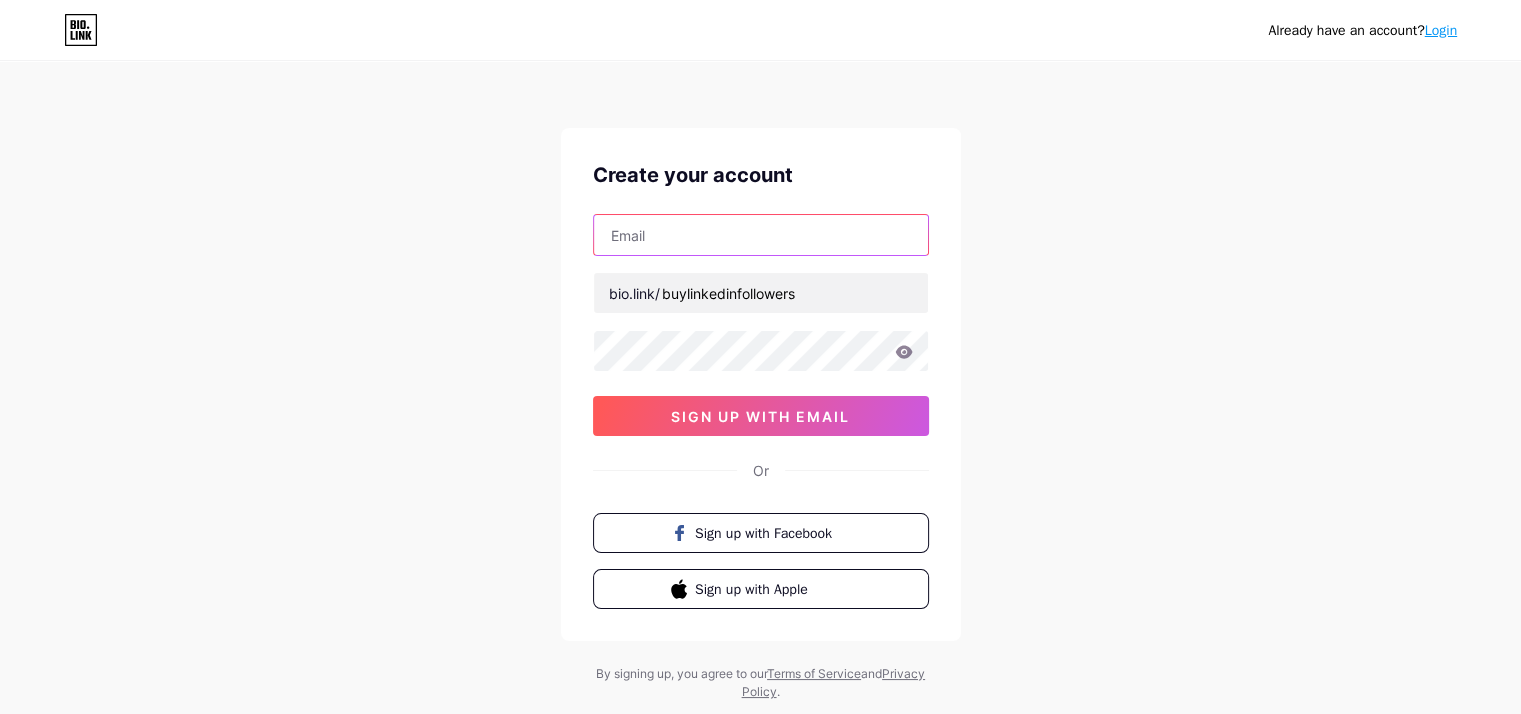 click at bounding box center [761, 235] 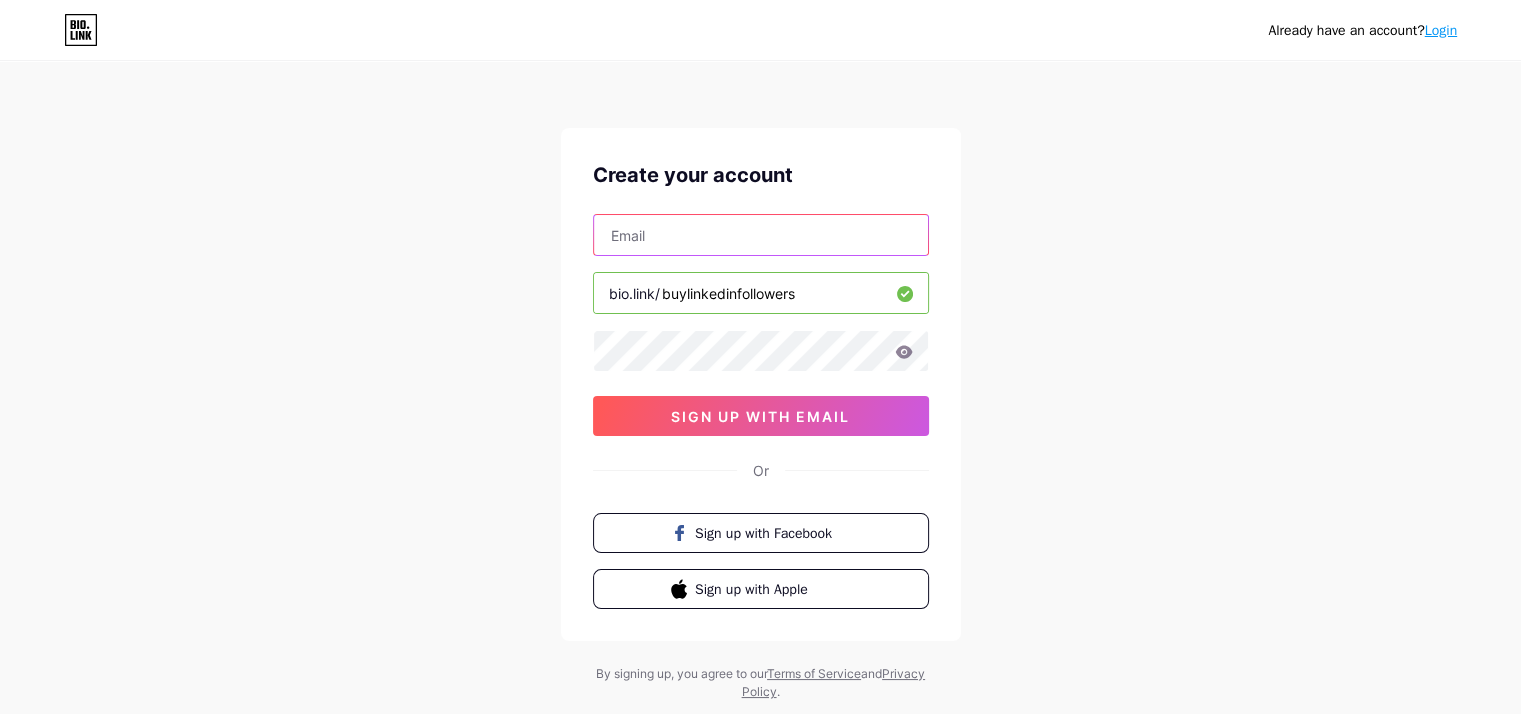 type on "markshubh@[EMAIL]" 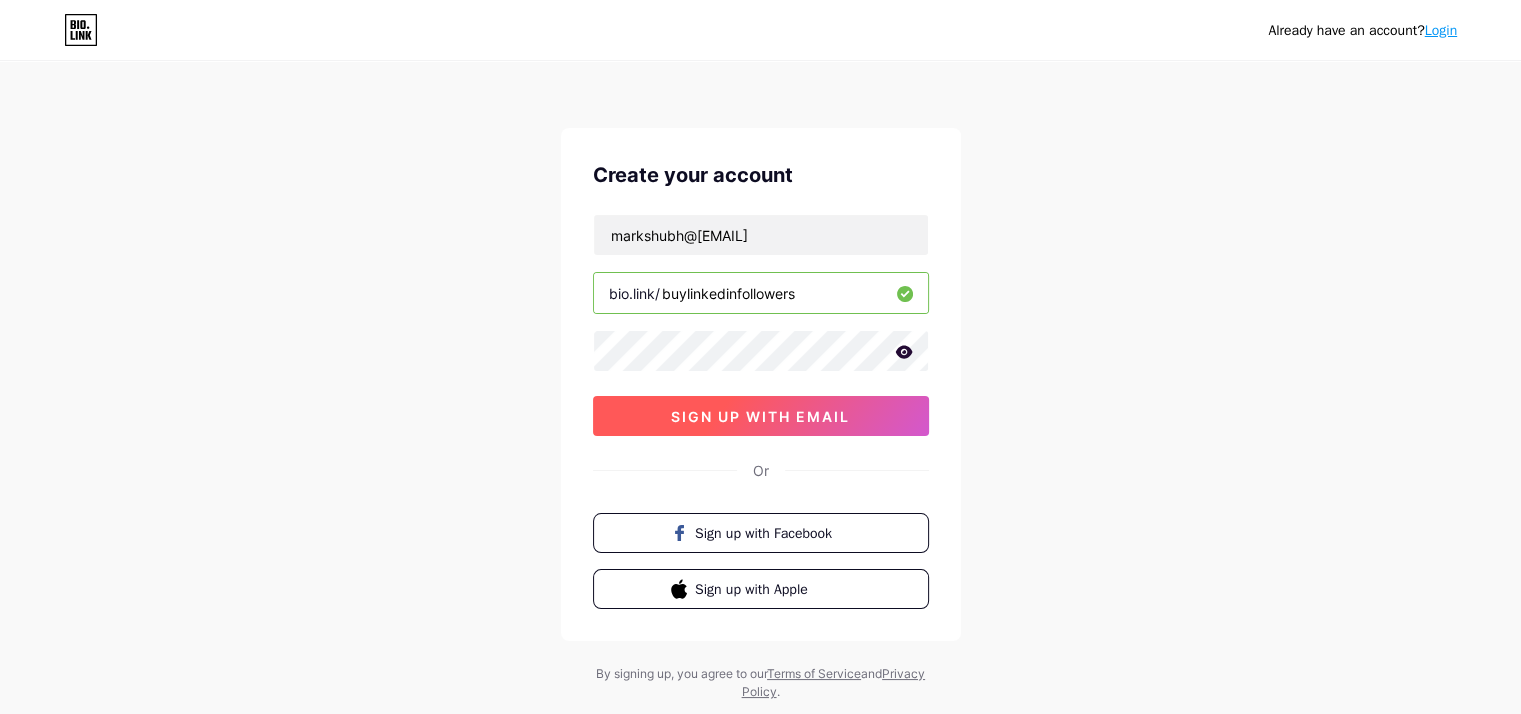 click on "sign up with email" at bounding box center (761, 416) 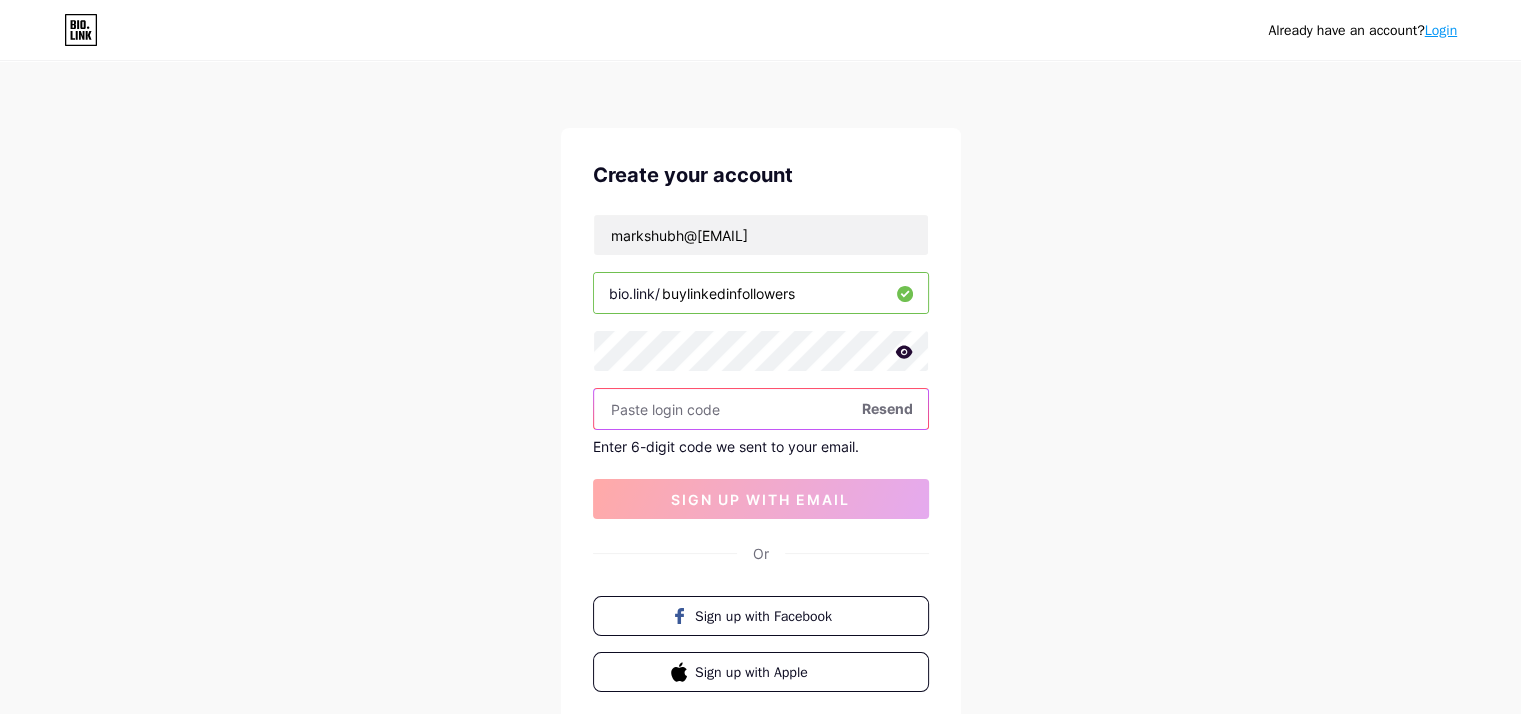 paste on "375230" 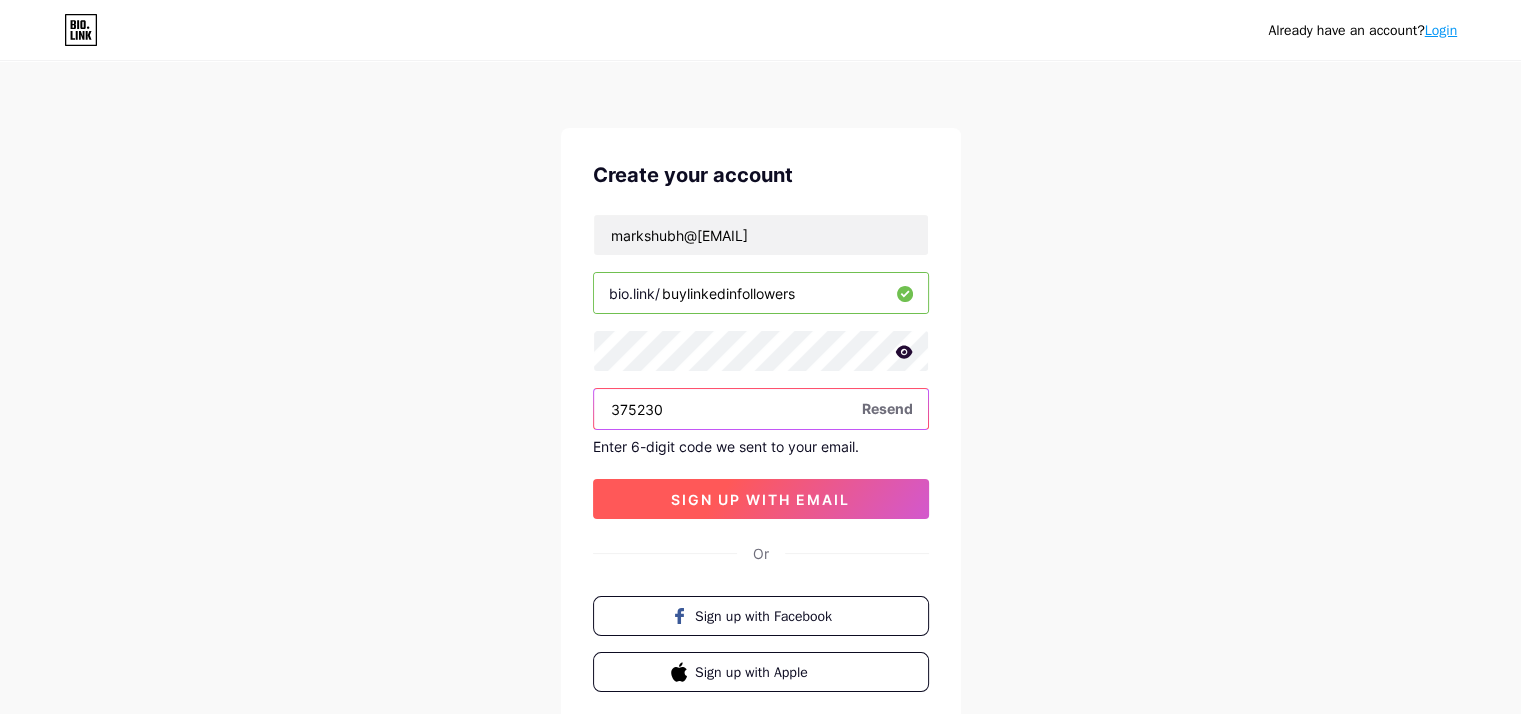type on "375230" 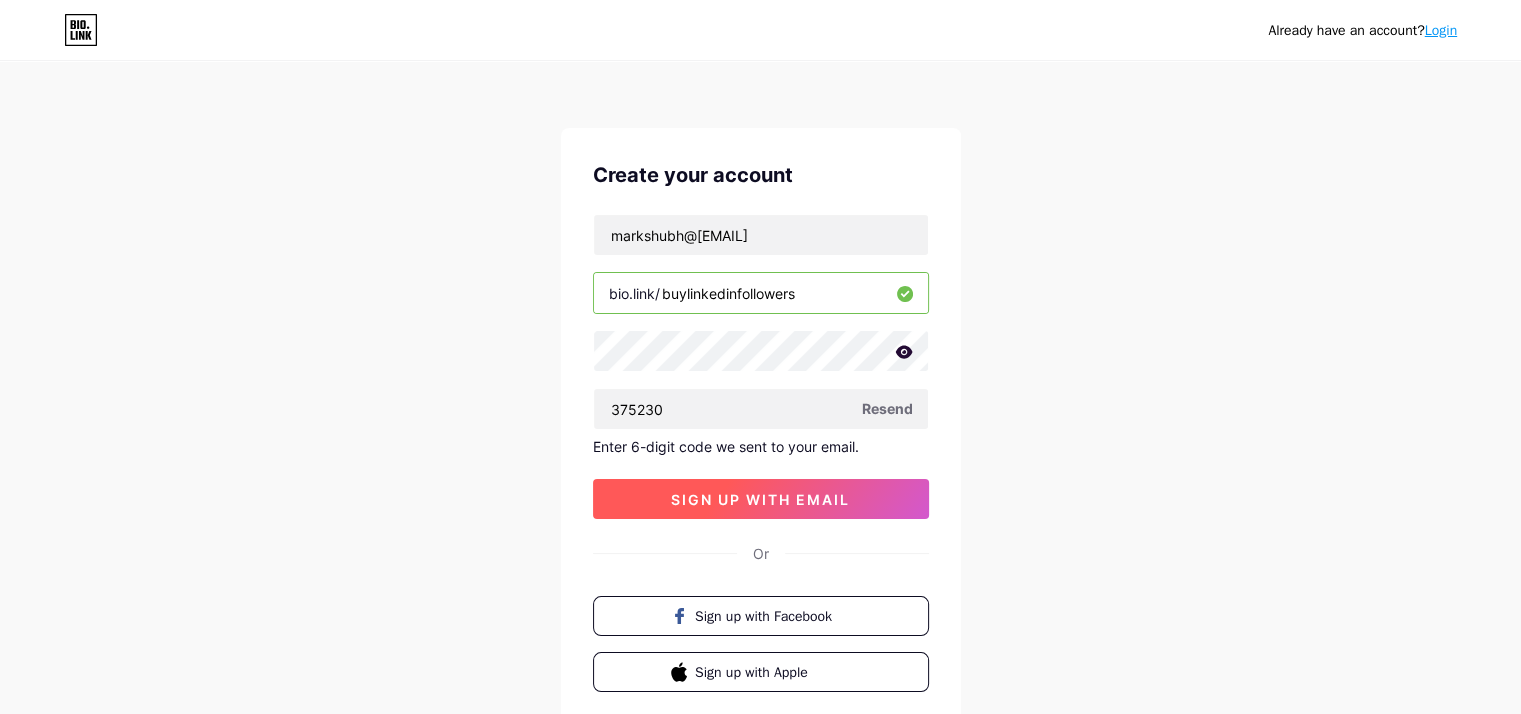 click on "sign up with email" at bounding box center (760, 499) 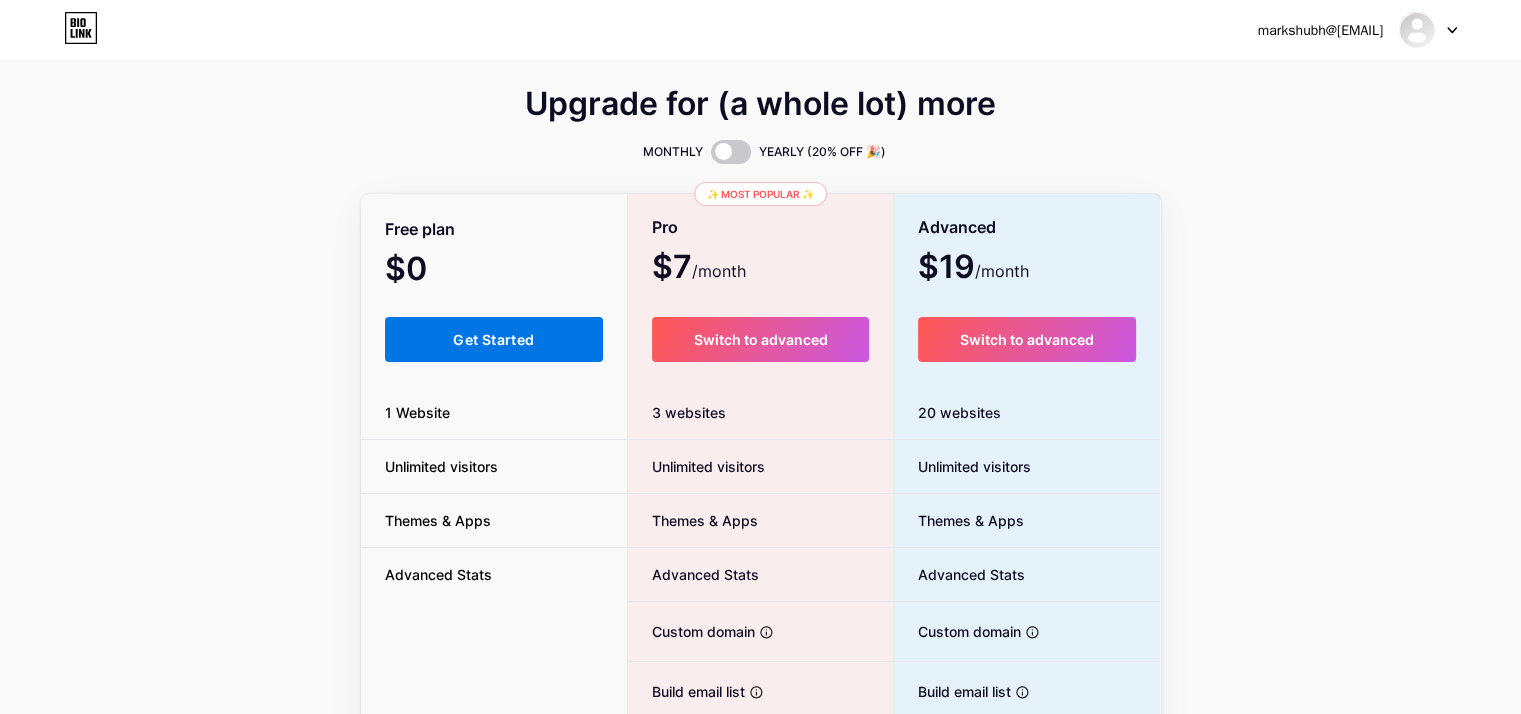 click on "Get Started" at bounding box center (493, 339) 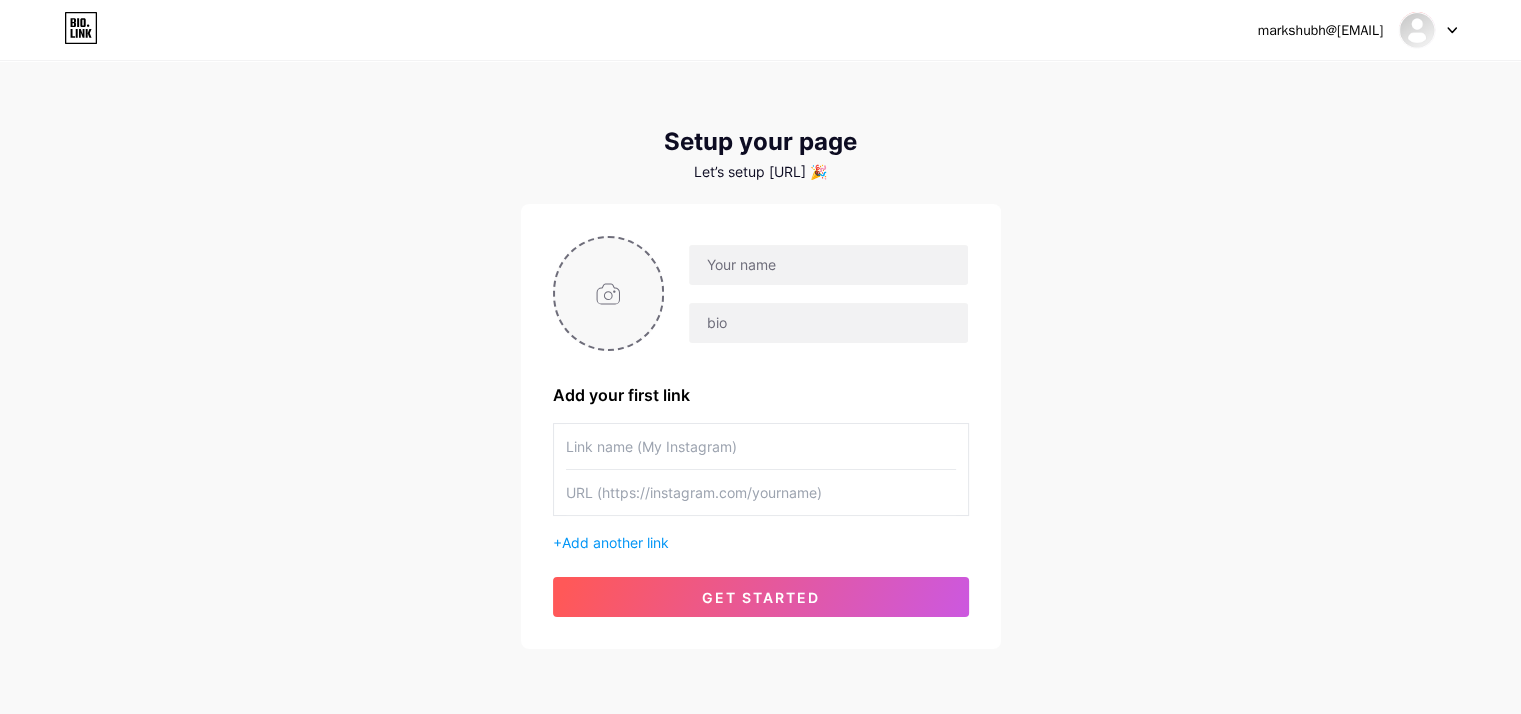 click at bounding box center (609, 293) 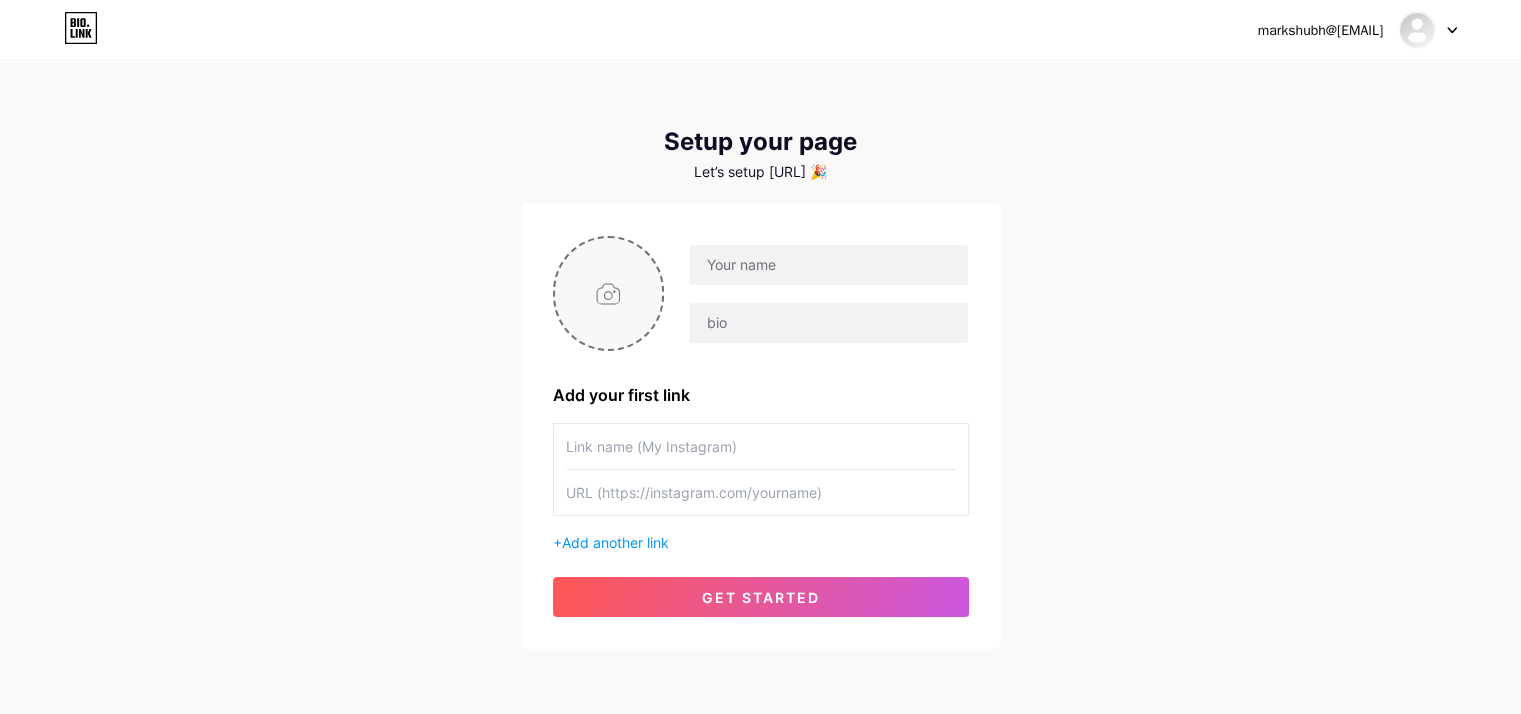 type on "C:\fakepath\Taptwice Media Logo PNG.png" 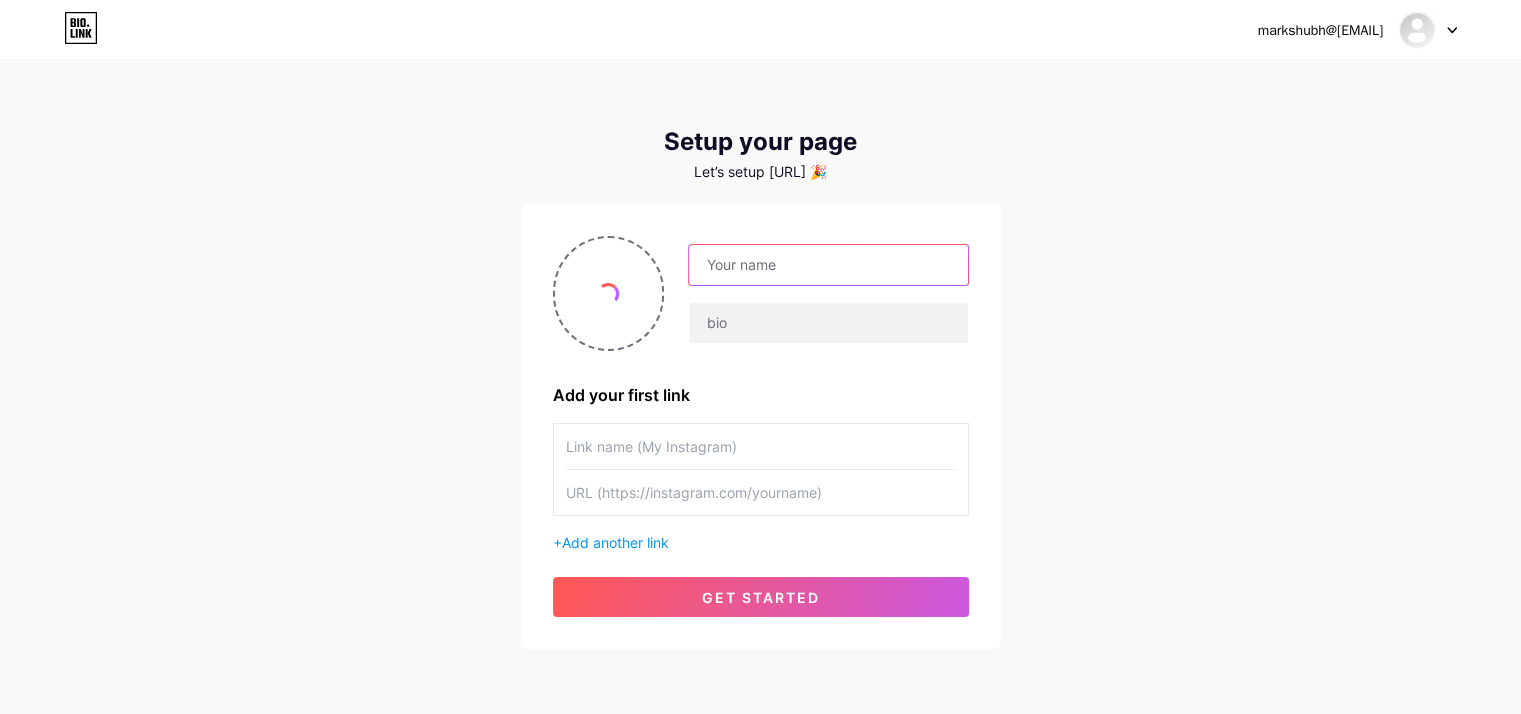 click at bounding box center (828, 265) 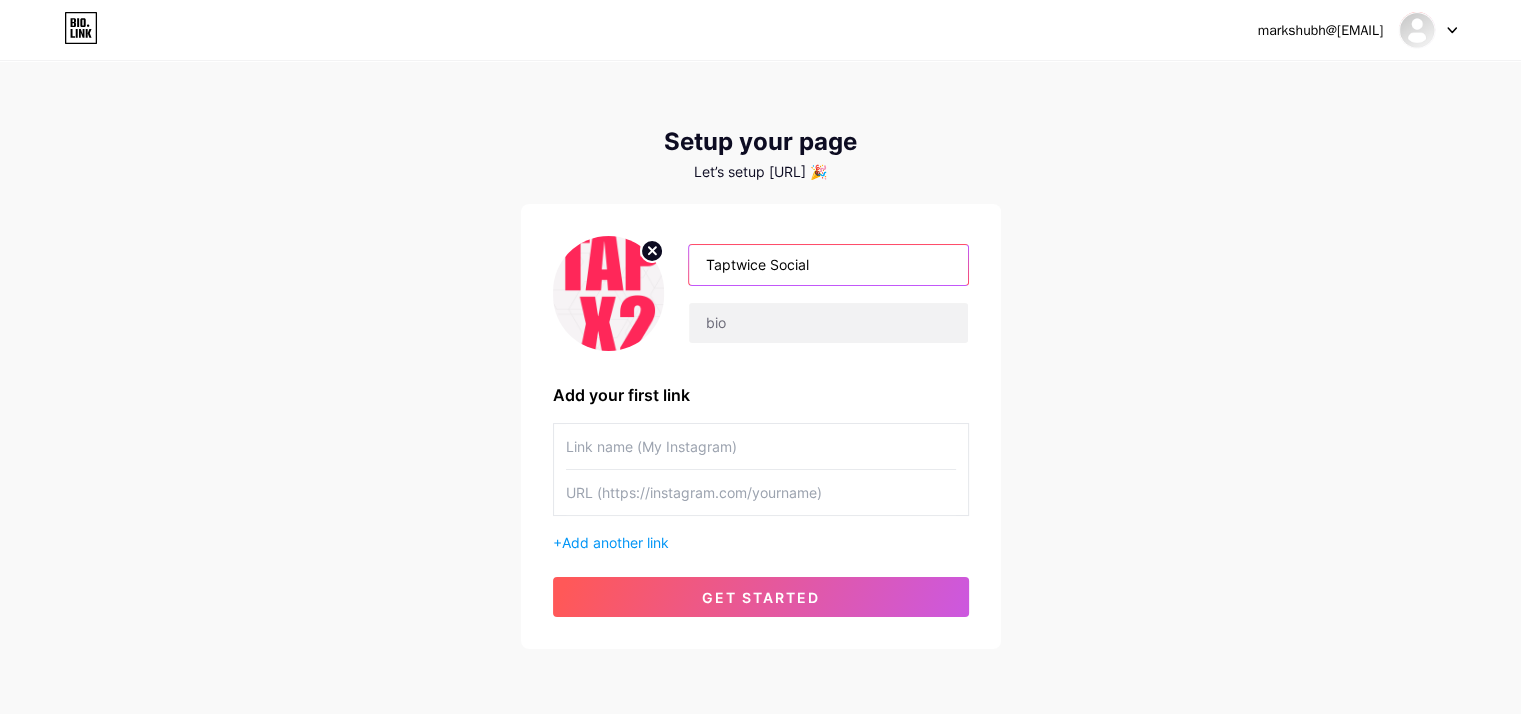 type on "Taptwice Social" 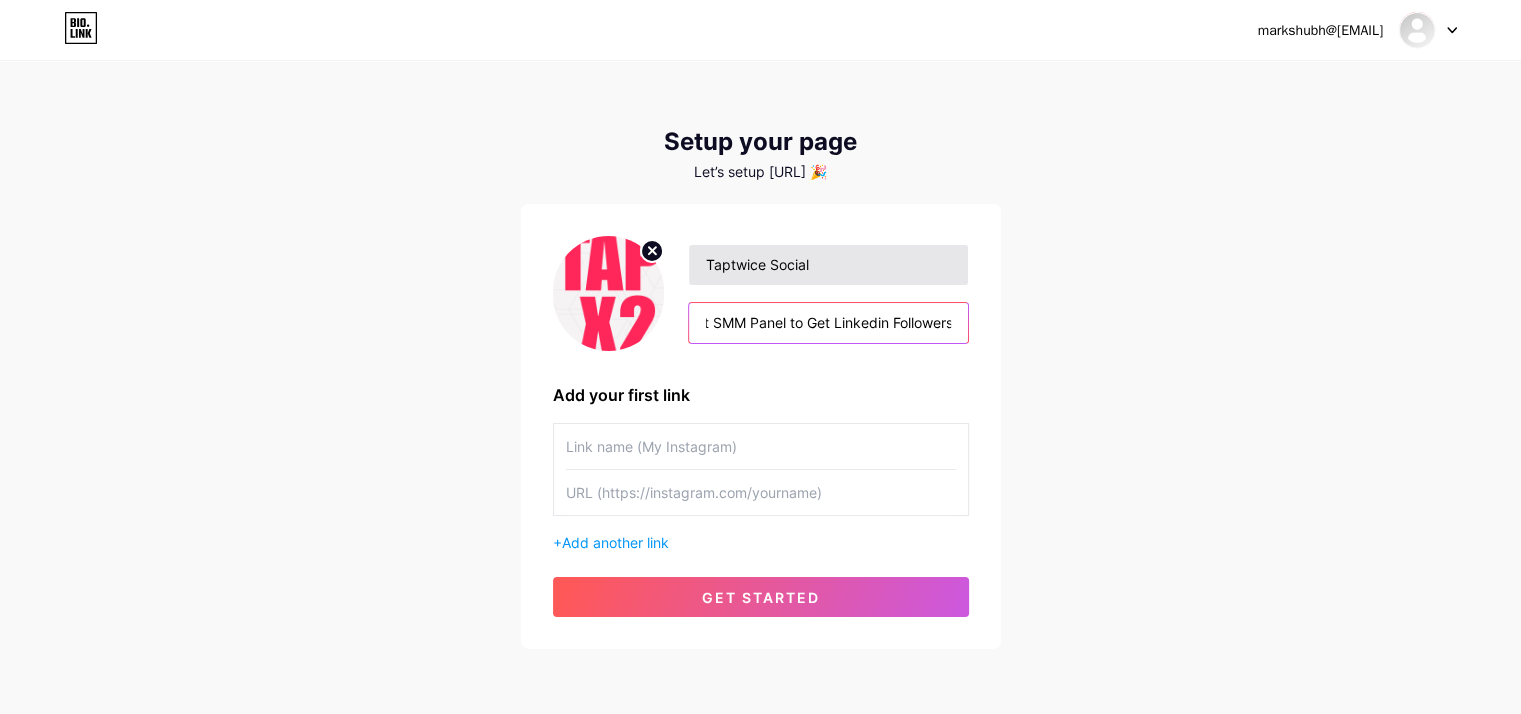 scroll, scrollTop: 0, scrollLeft: 33, axis: horizontal 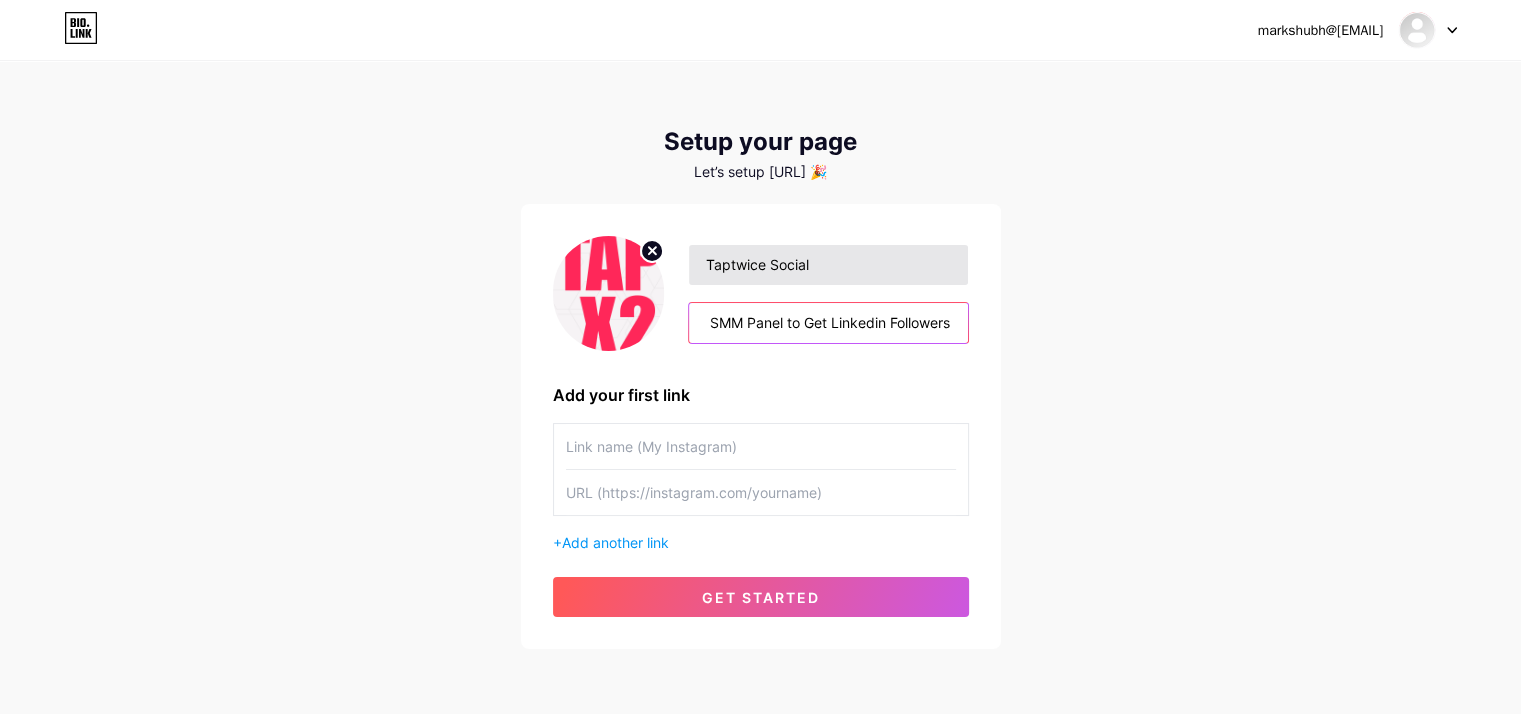 type on "Best SMM Panel to Get Linkedin Followers" 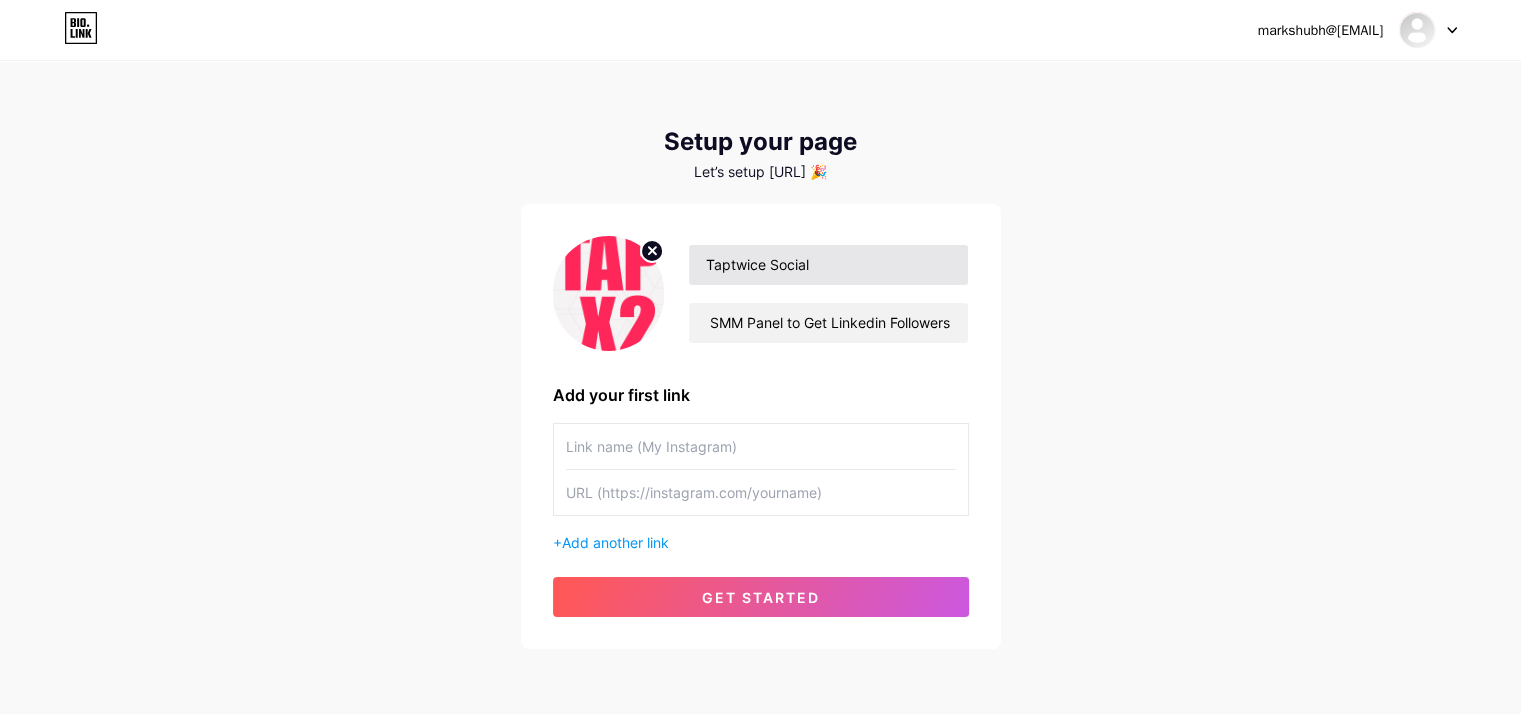scroll, scrollTop: 0, scrollLeft: 0, axis: both 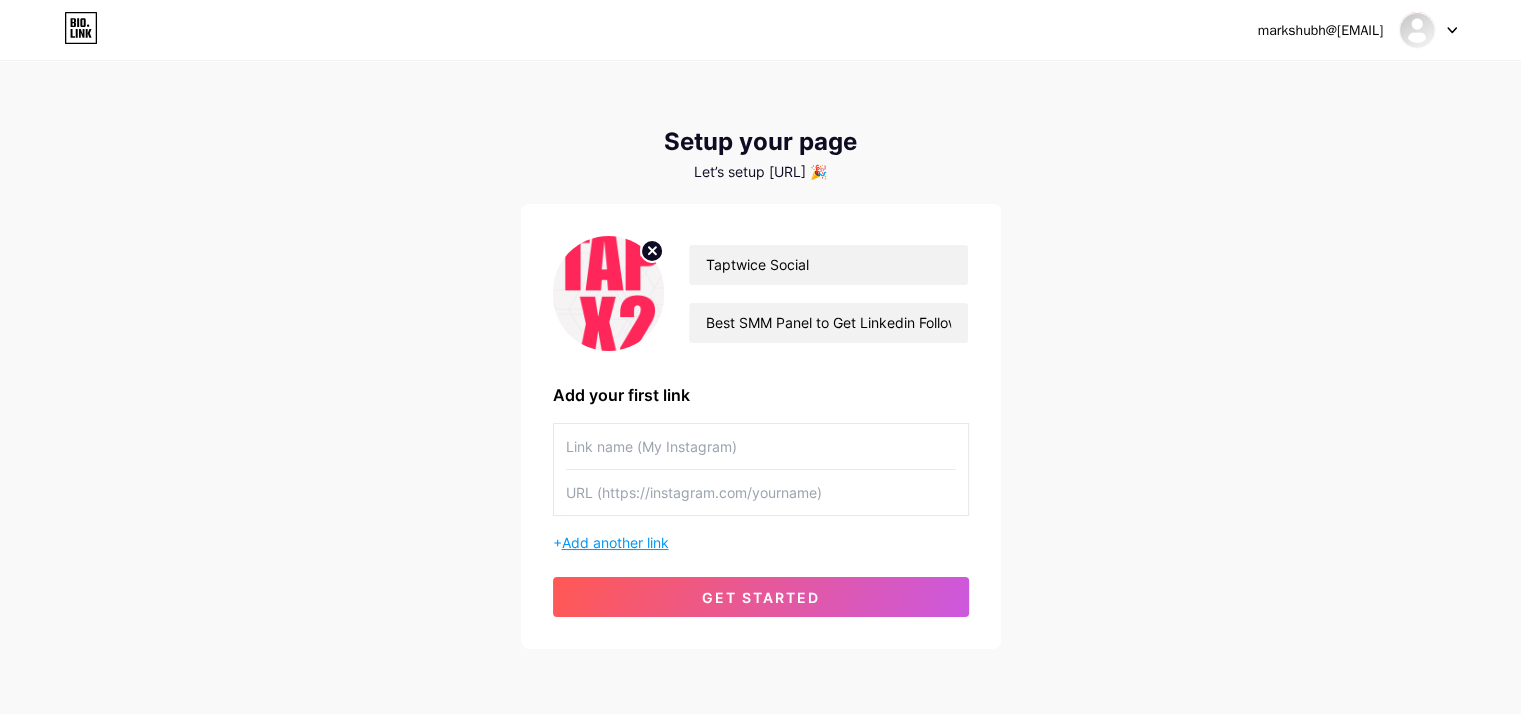 click on "Add another link" at bounding box center (615, 542) 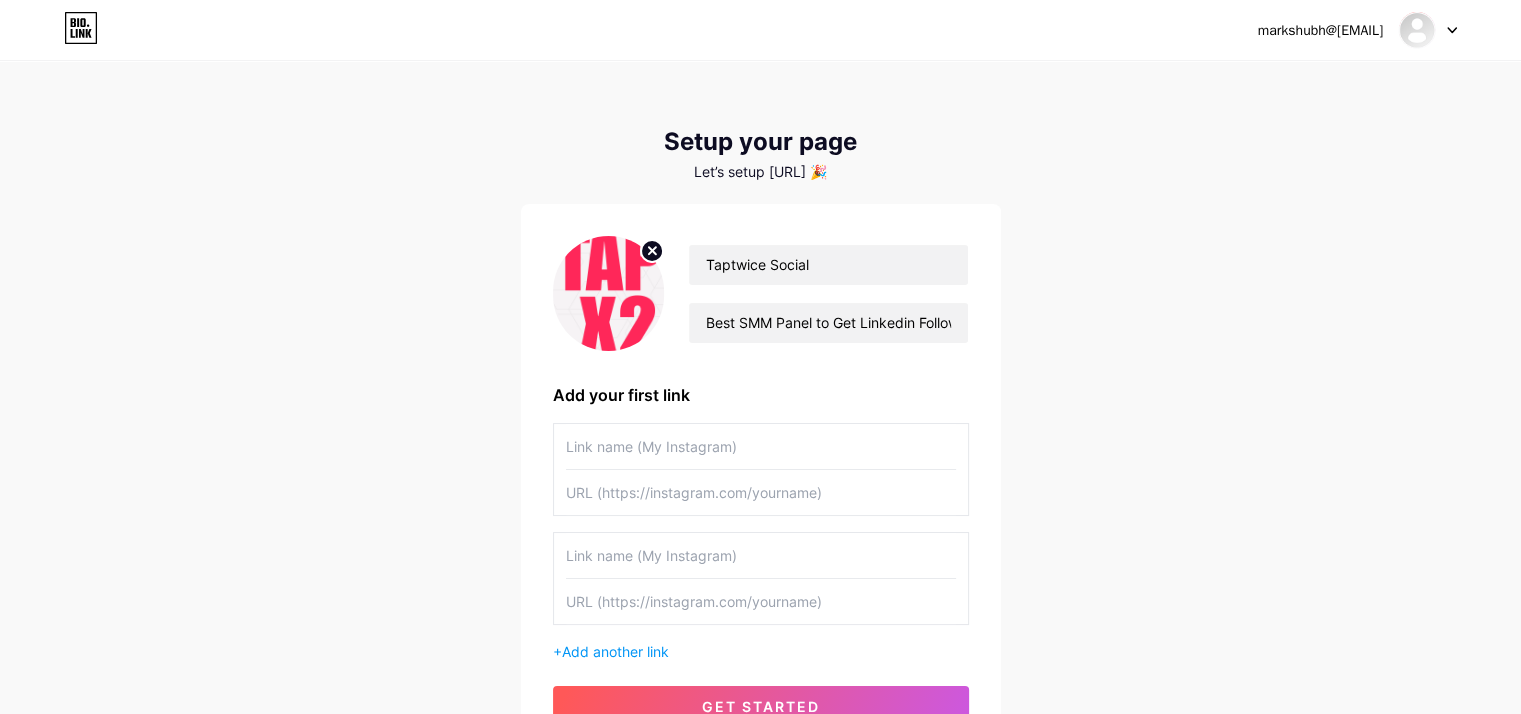 click at bounding box center [761, 446] 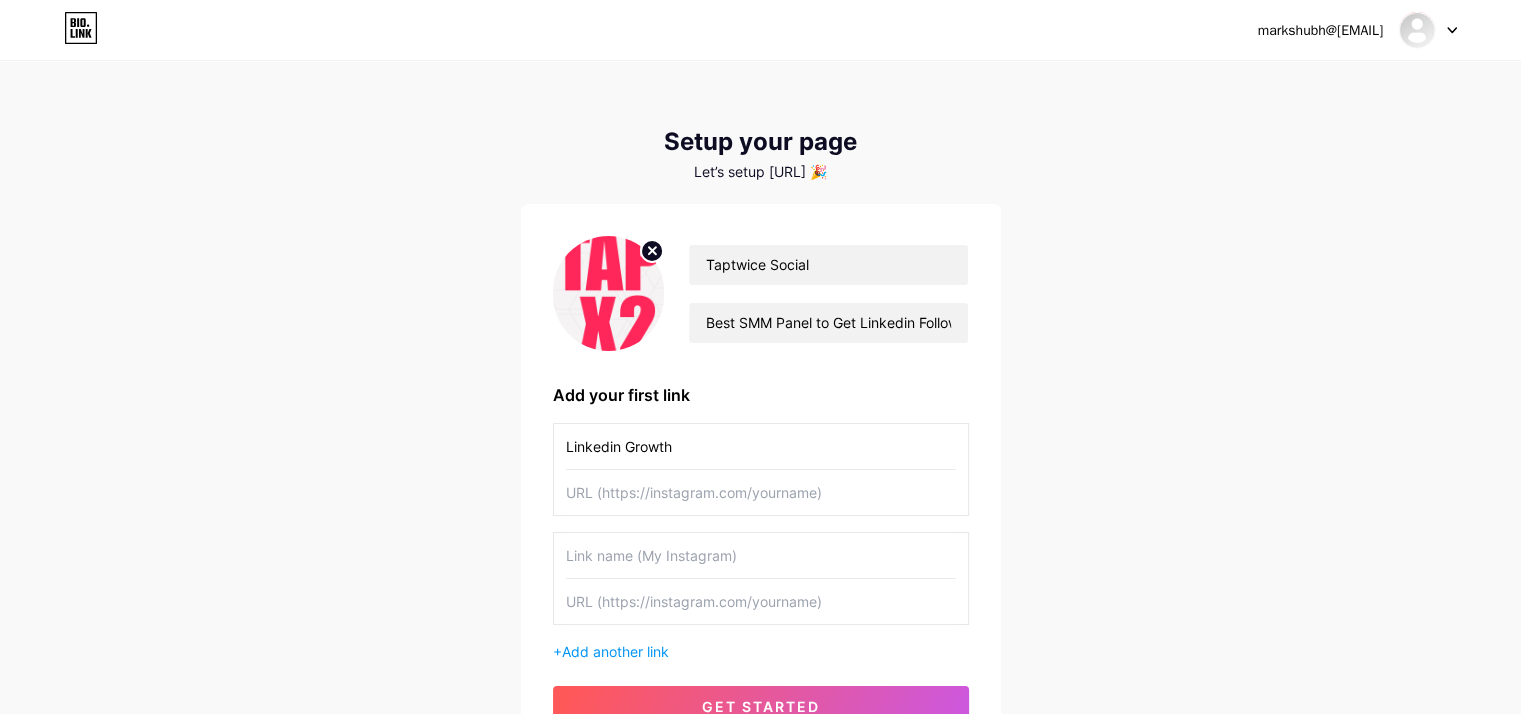 type on "L" 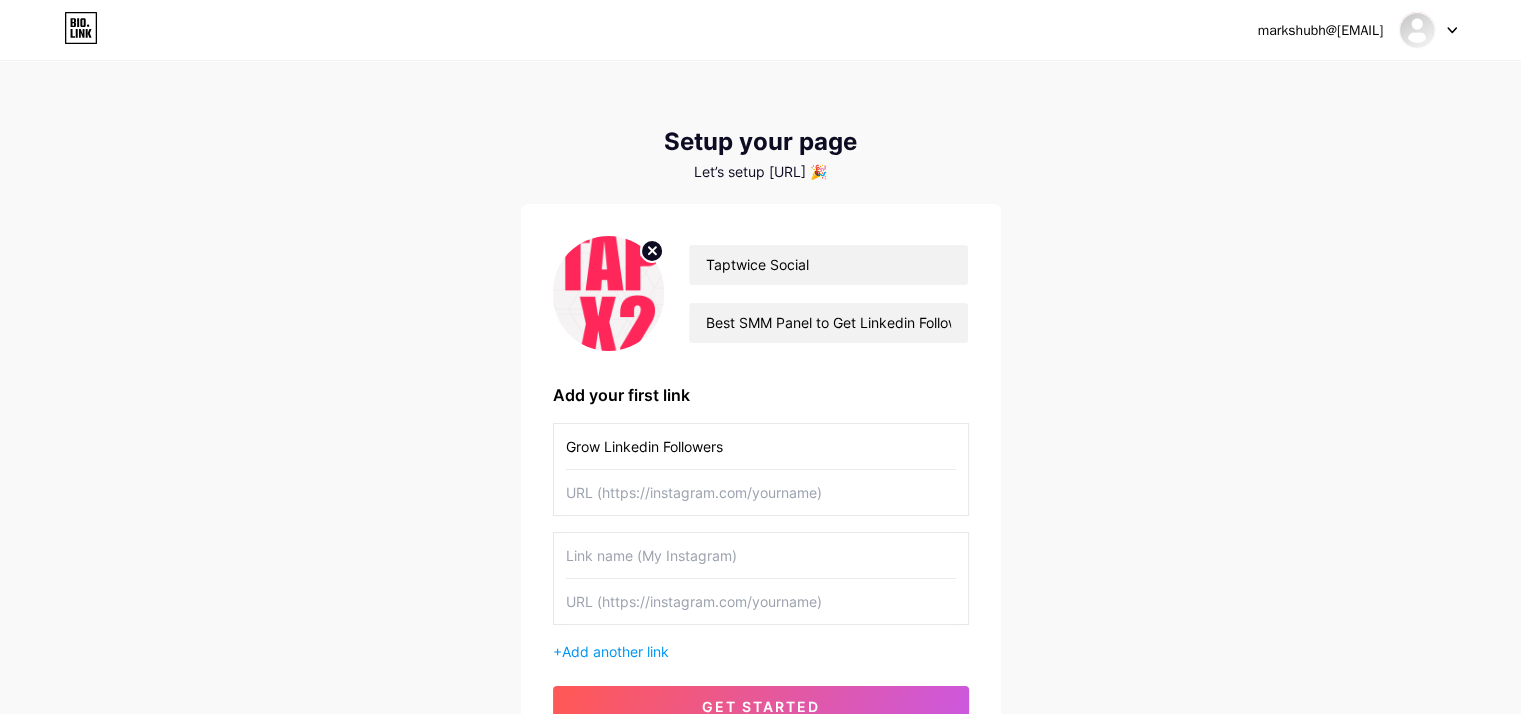 type on "Grow Linkedin Followers" 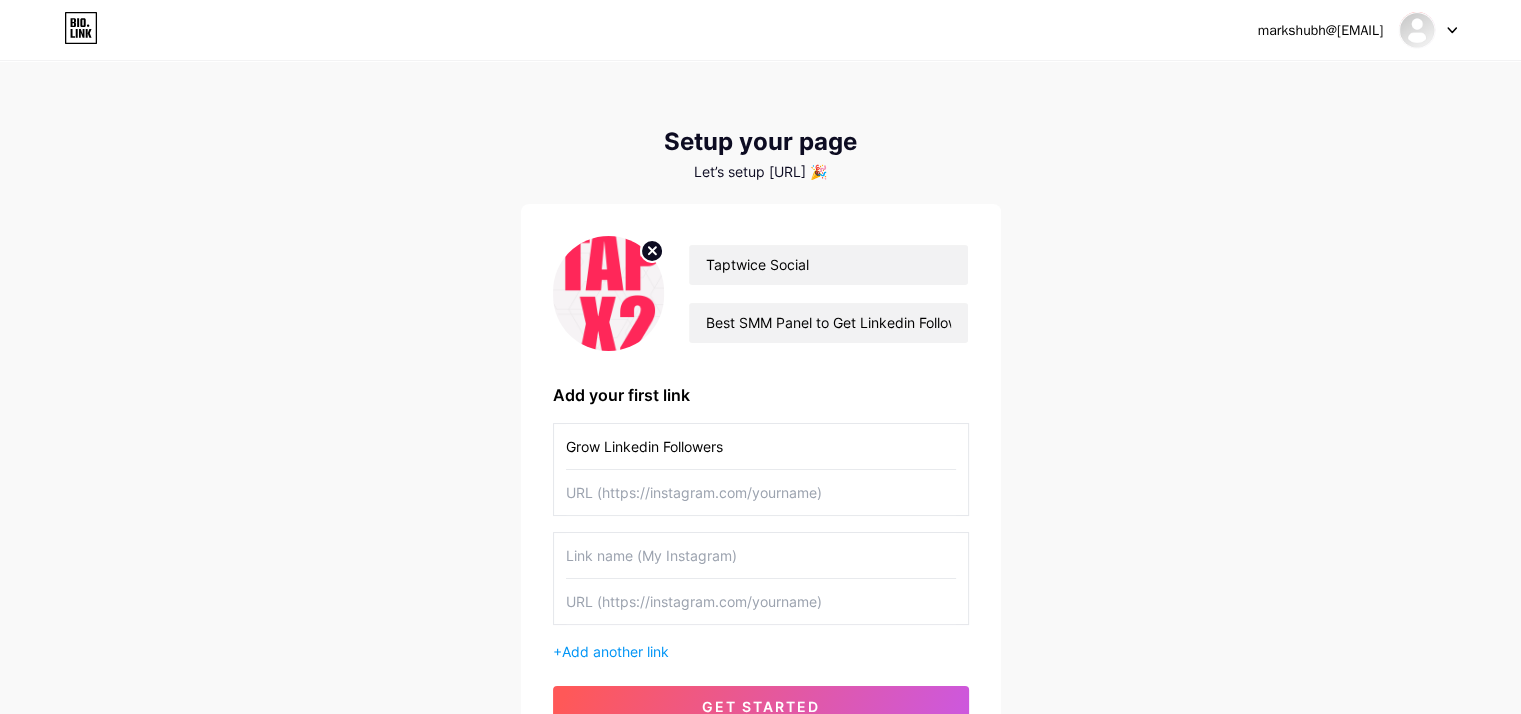 click at bounding box center [761, 492] 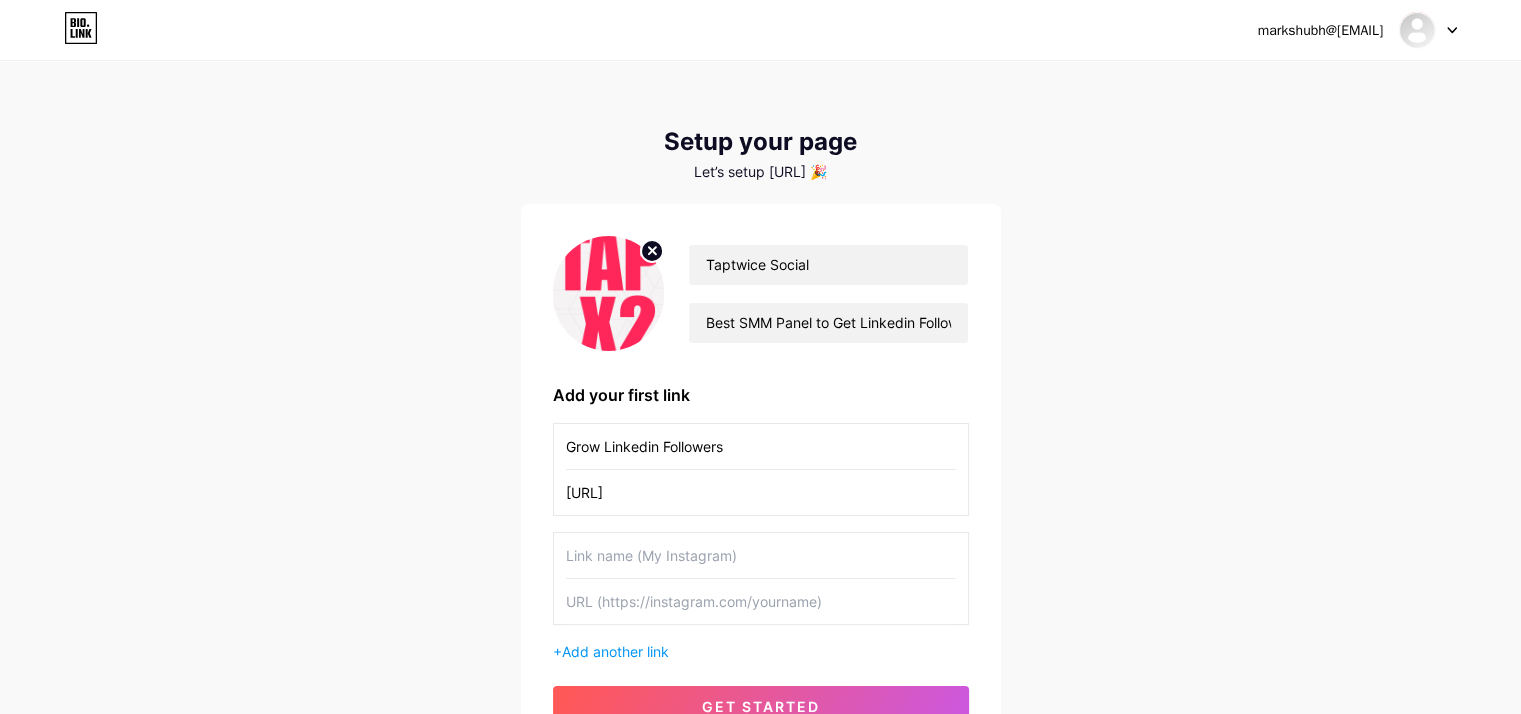 type on "[URL]" 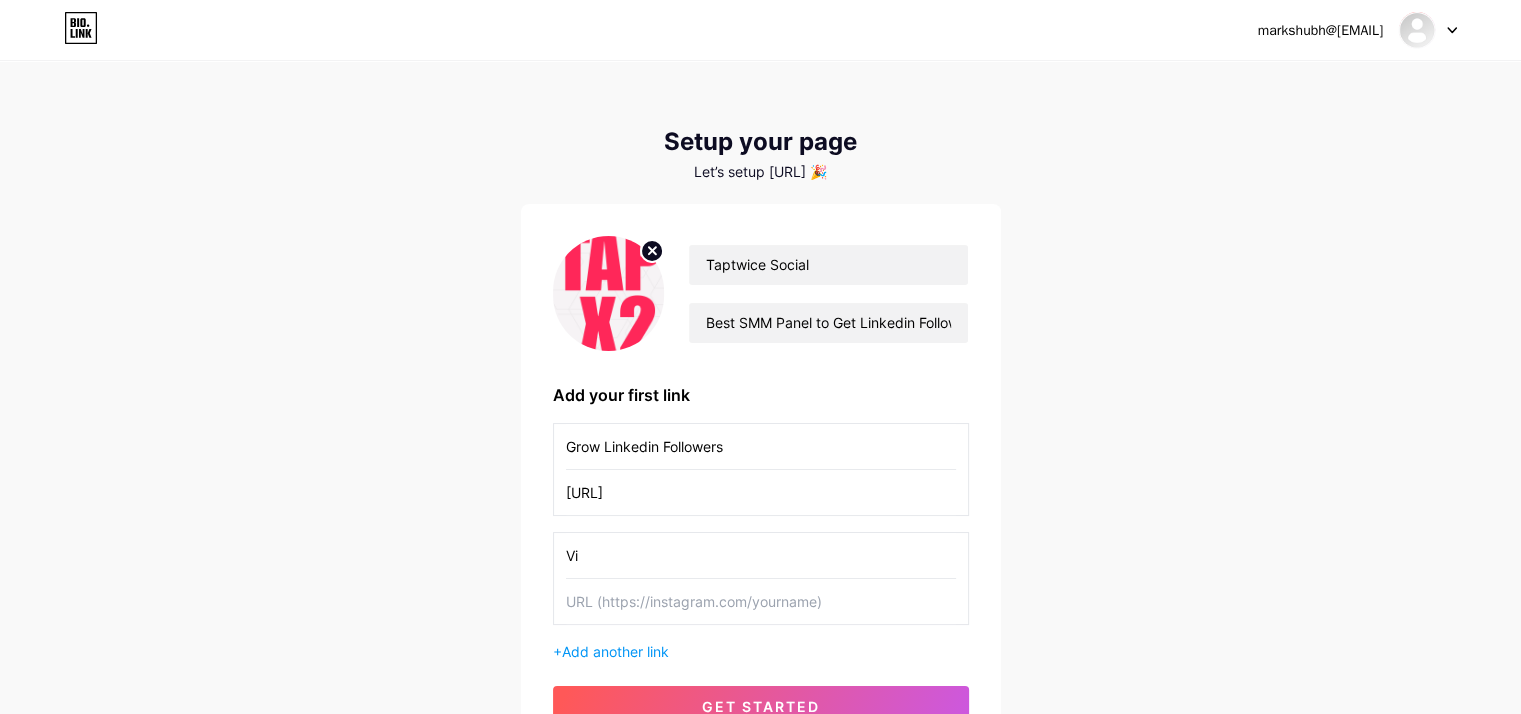 type on "V" 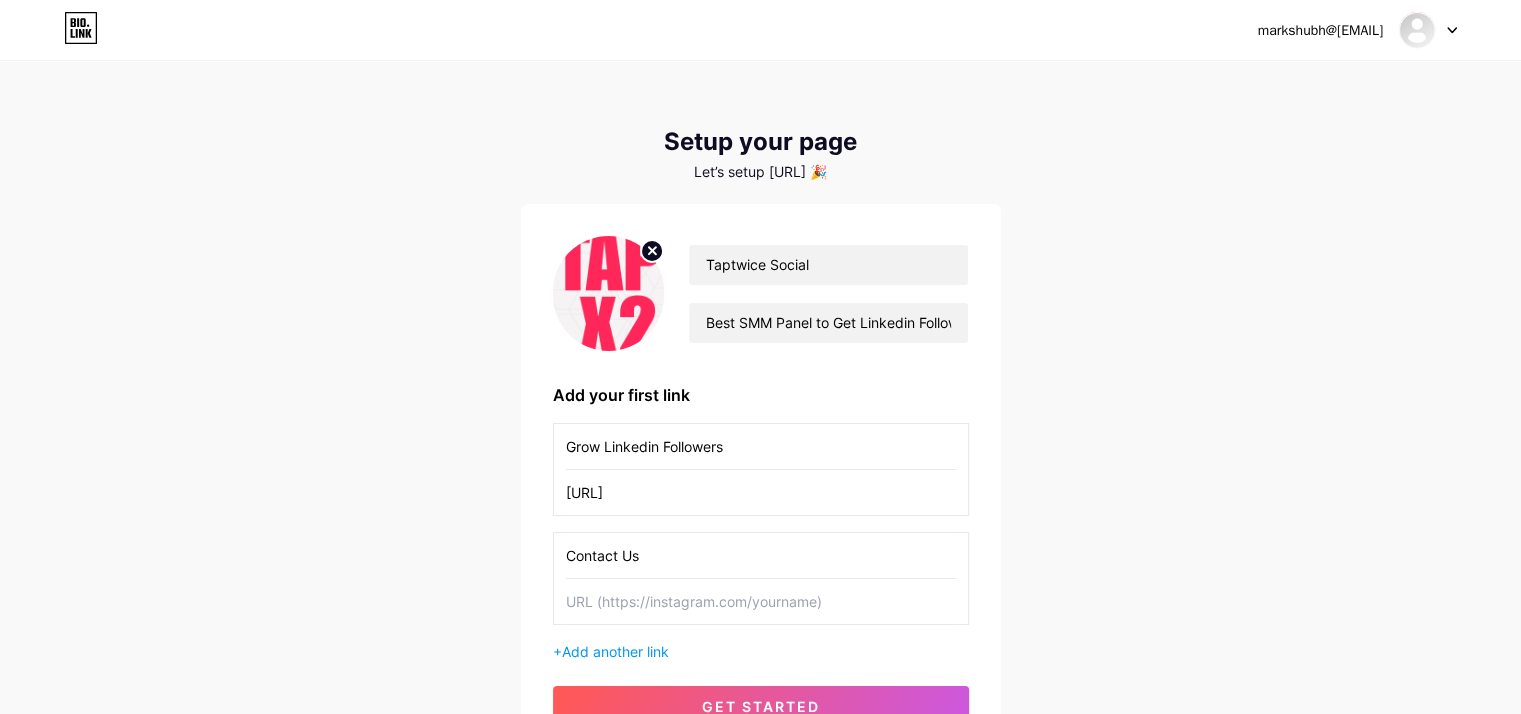 type on "Contact Us" 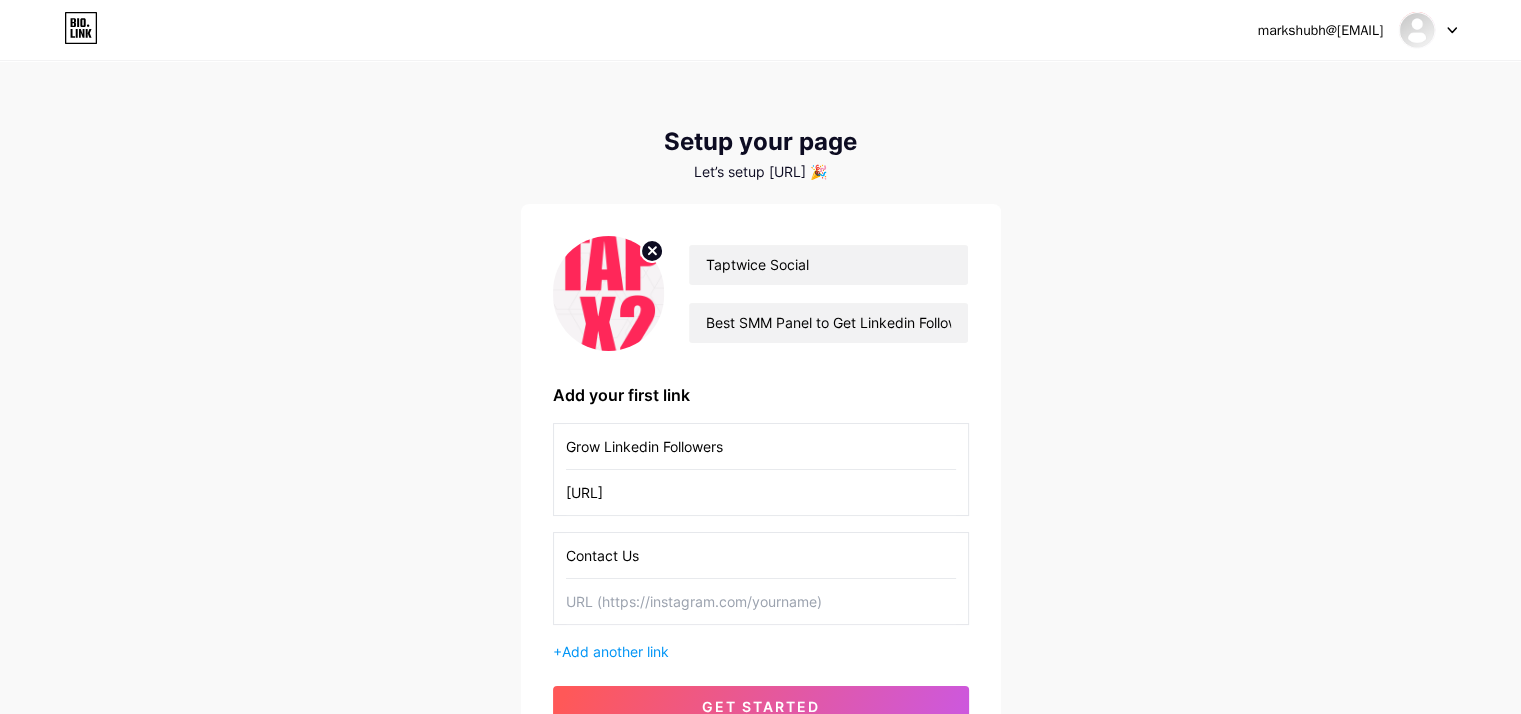 click at bounding box center [761, 601] 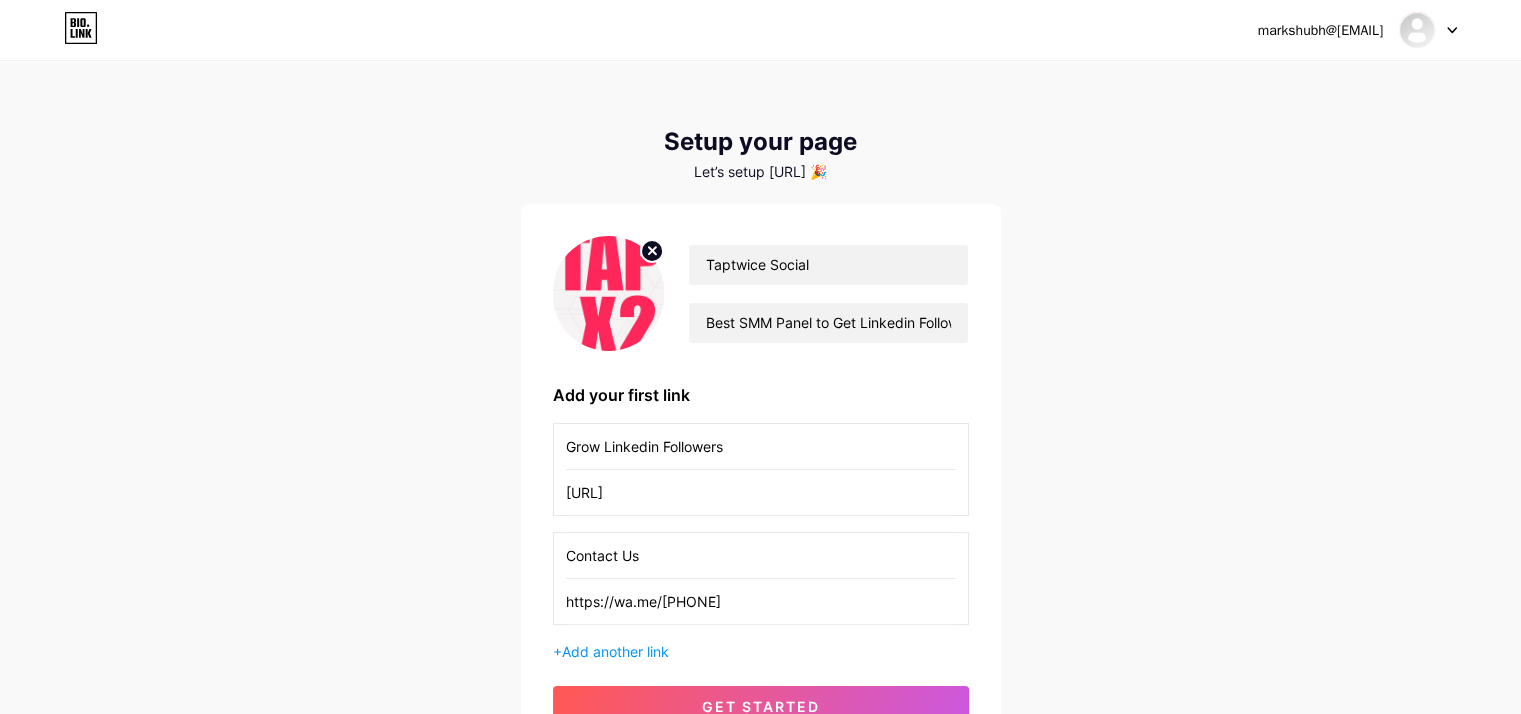 scroll, scrollTop: 187, scrollLeft: 0, axis: vertical 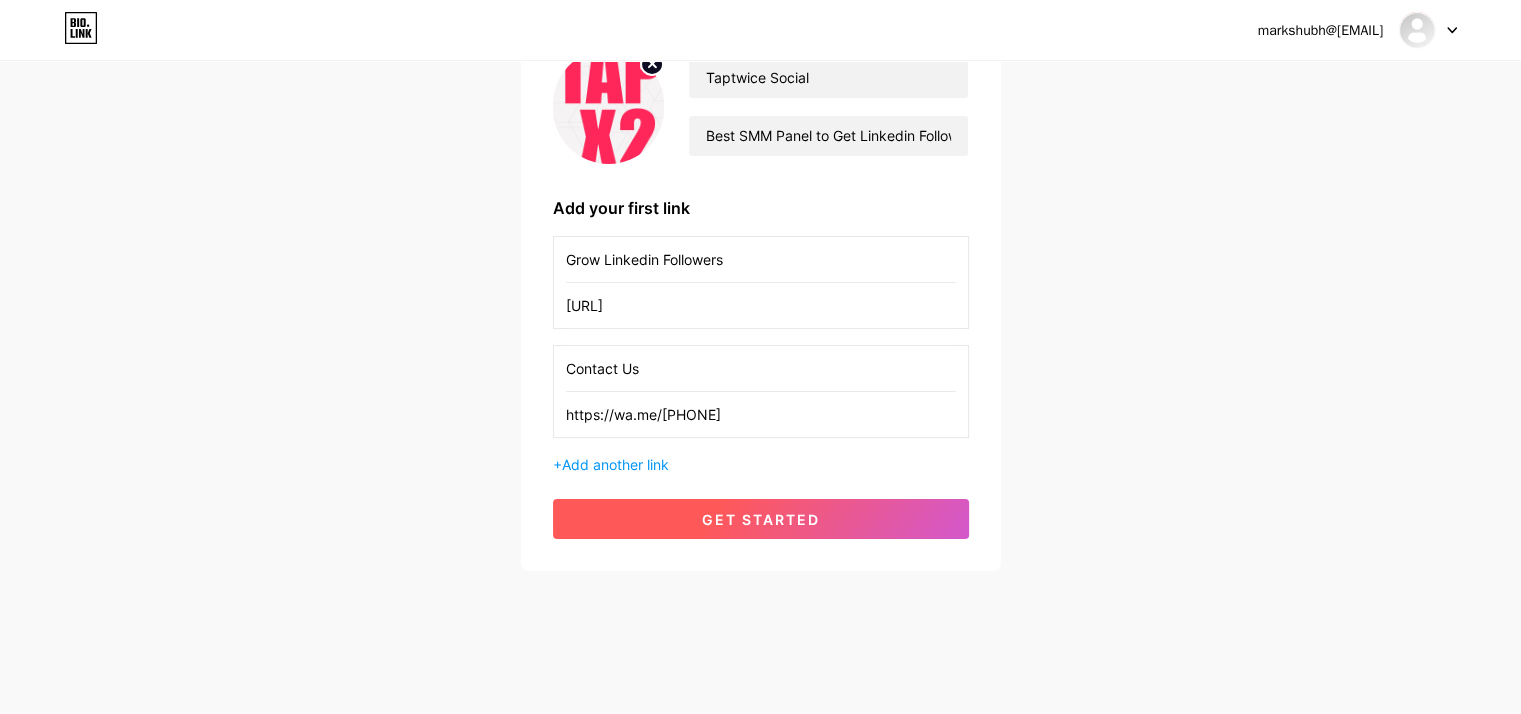 type on "https://wa.me/[PHONE]" 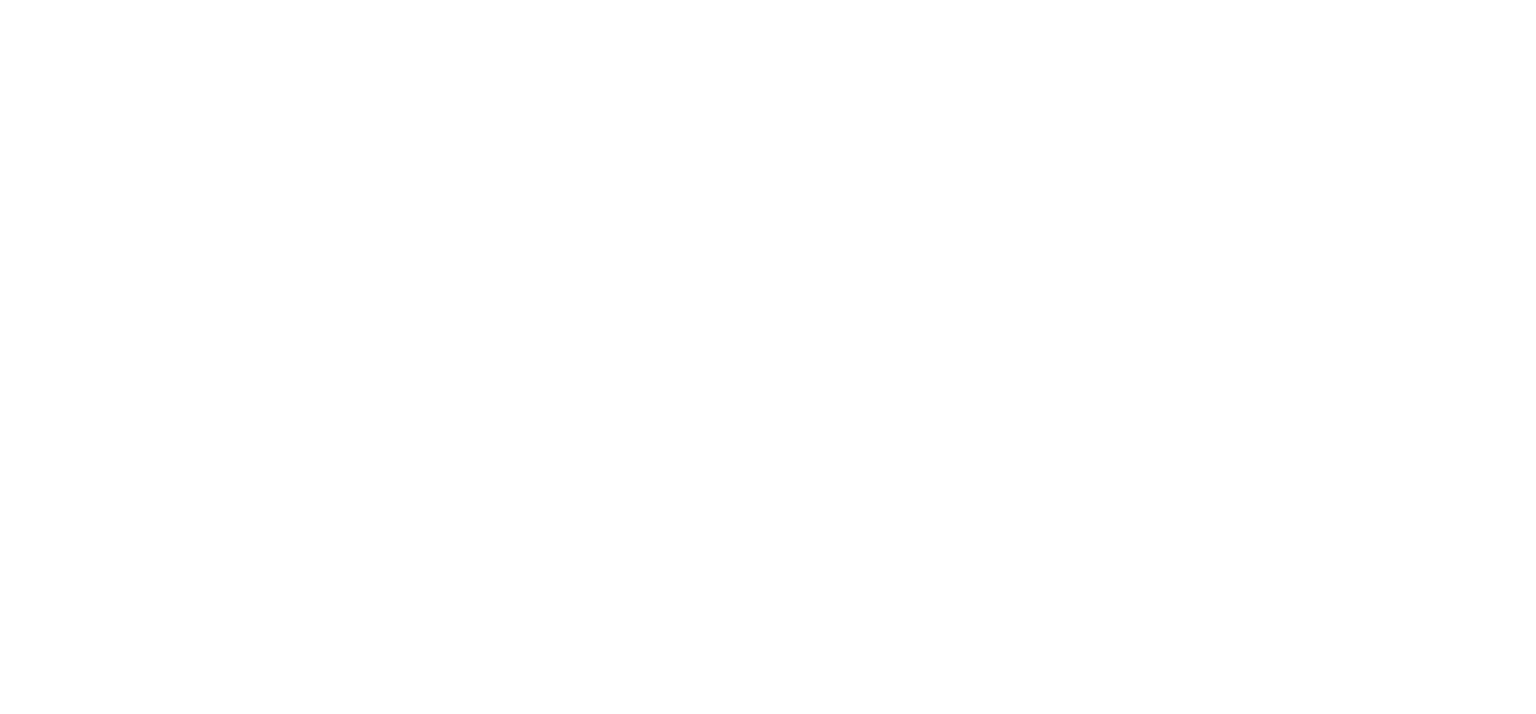 scroll, scrollTop: 0, scrollLeft: 0, axis: both 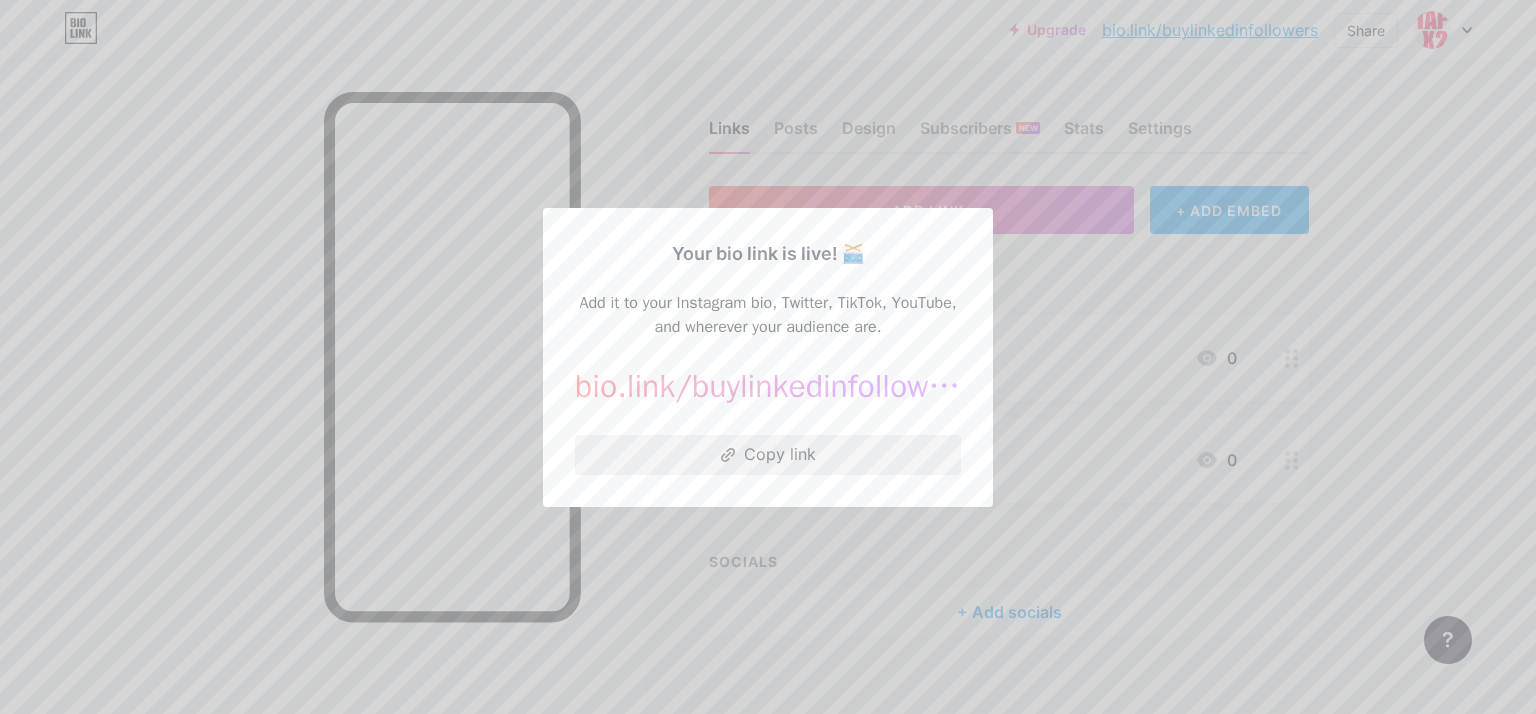 click on "Copy link" at bounding box center (768, 455) 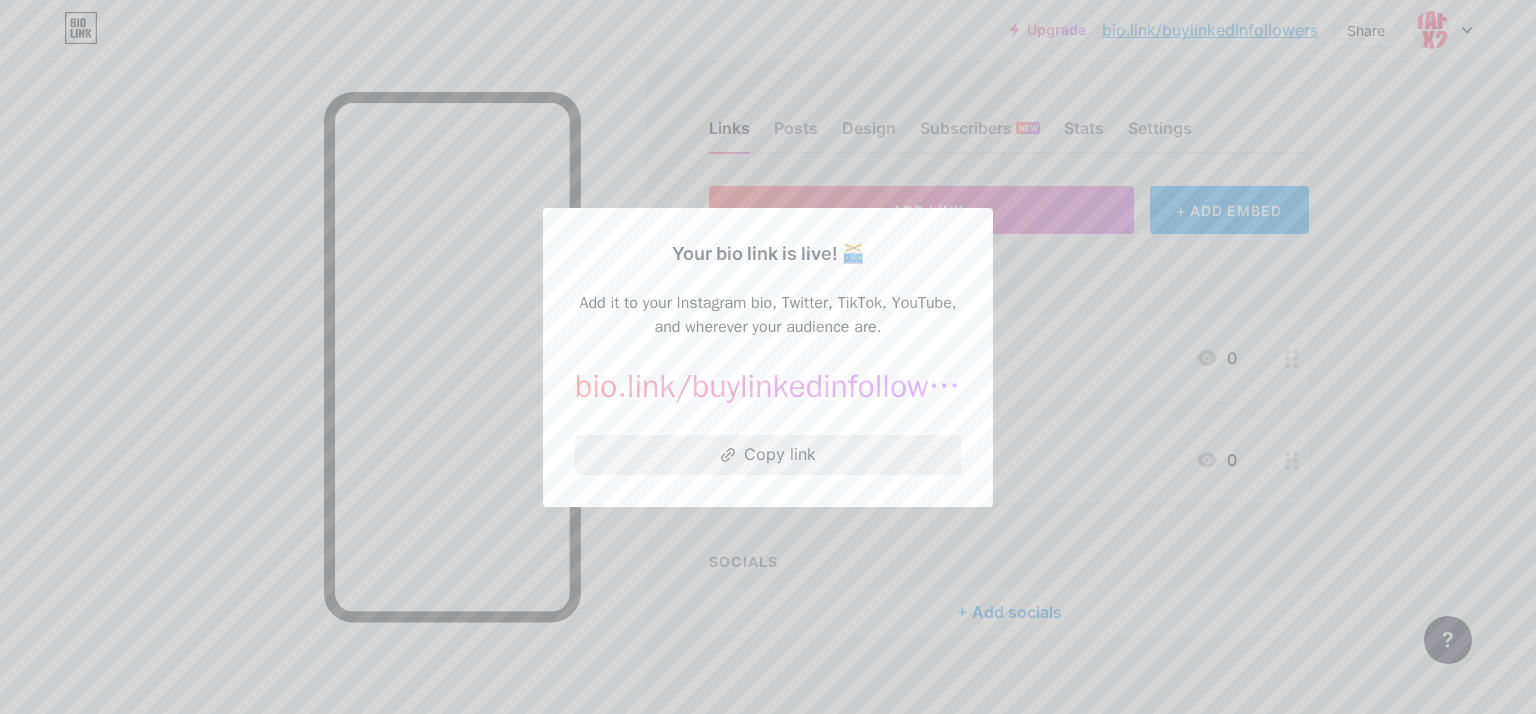 click on "Copy link" at bounding box center [768, 455] 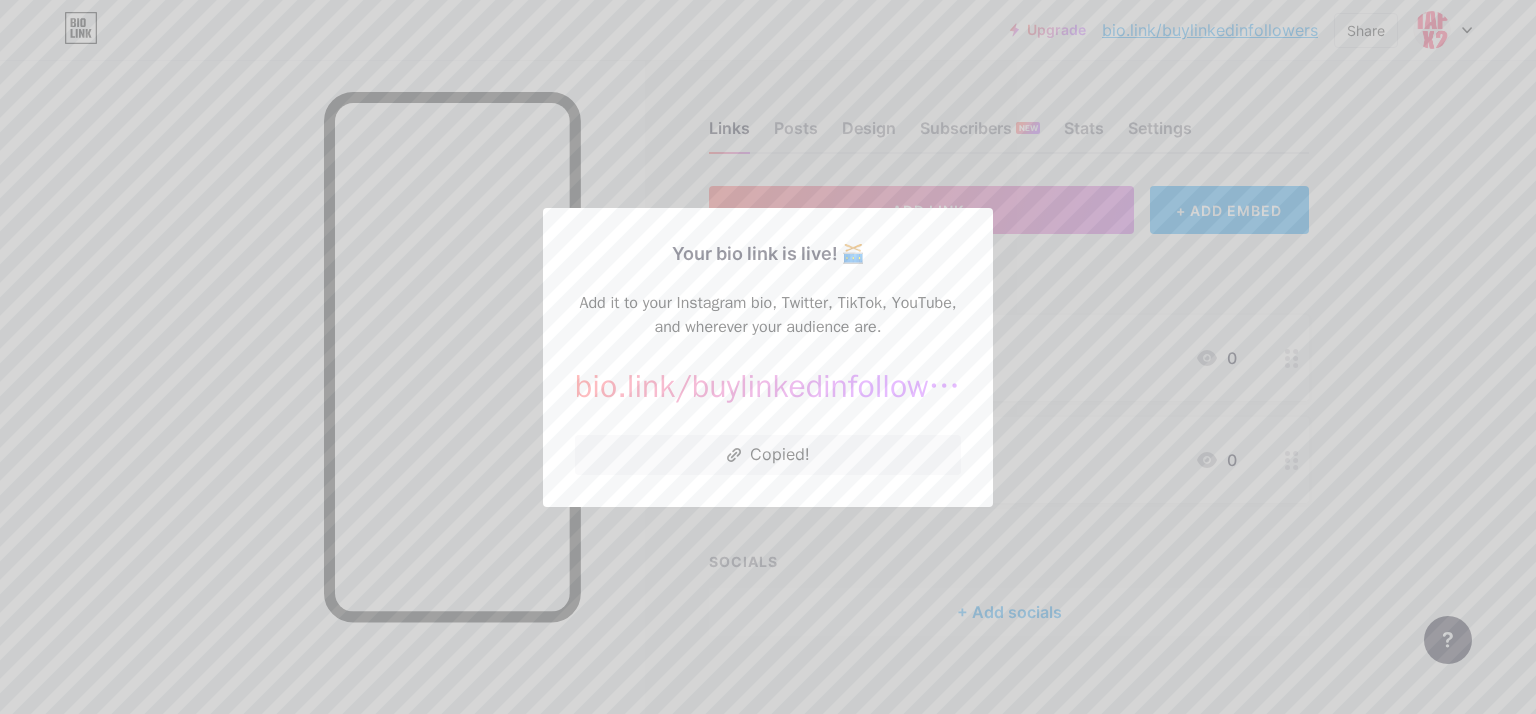 click at bounding box center [768, 357] 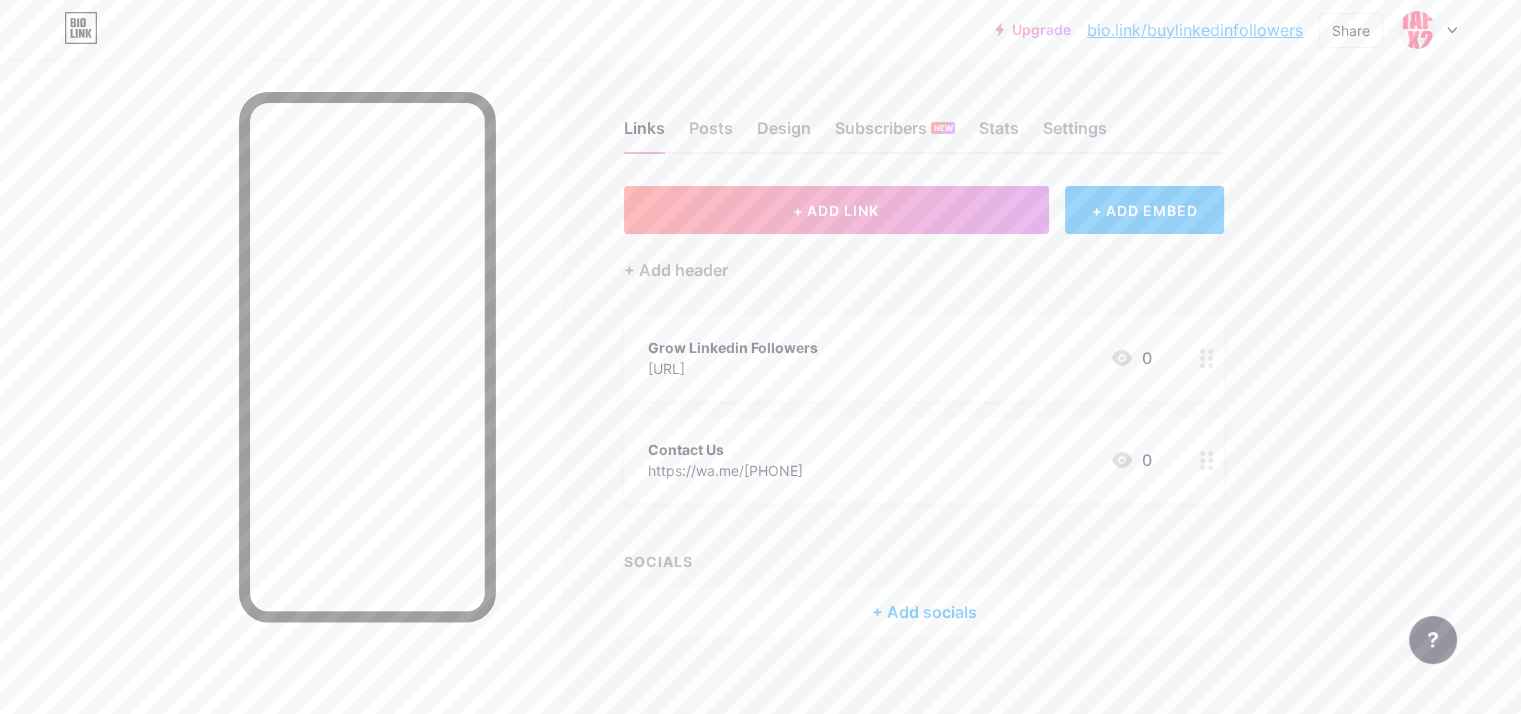 click on "+ ADD EMBED" at bounding box center [1144, 210] 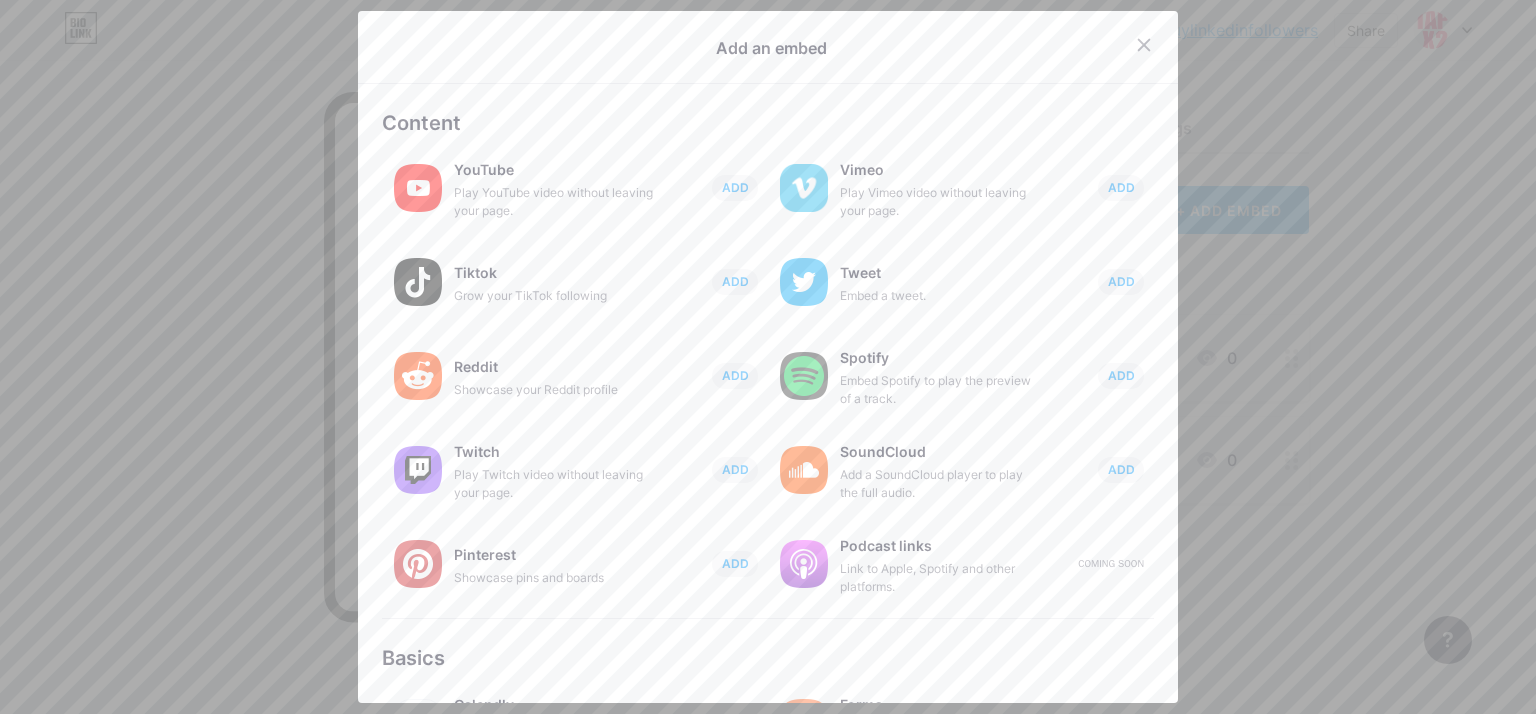 click on "Content
YouTube
Play YouTube video without leaving your page.
ADD
Vimeo
Play Vimeo video without leaving your page.
ADD
Tiktok
Grow your TikTok following
ADD
Tweet
Embed a tweet.
ADD
Reddit
Showcase your Reddit profile
ADD
Spotify
Embed Spotify to play the preview of a track.
ADD
Twitch
Play Twitch video without leaving your page.
ADD
SoundCloud
ADD" at bounding box center [768, 381] 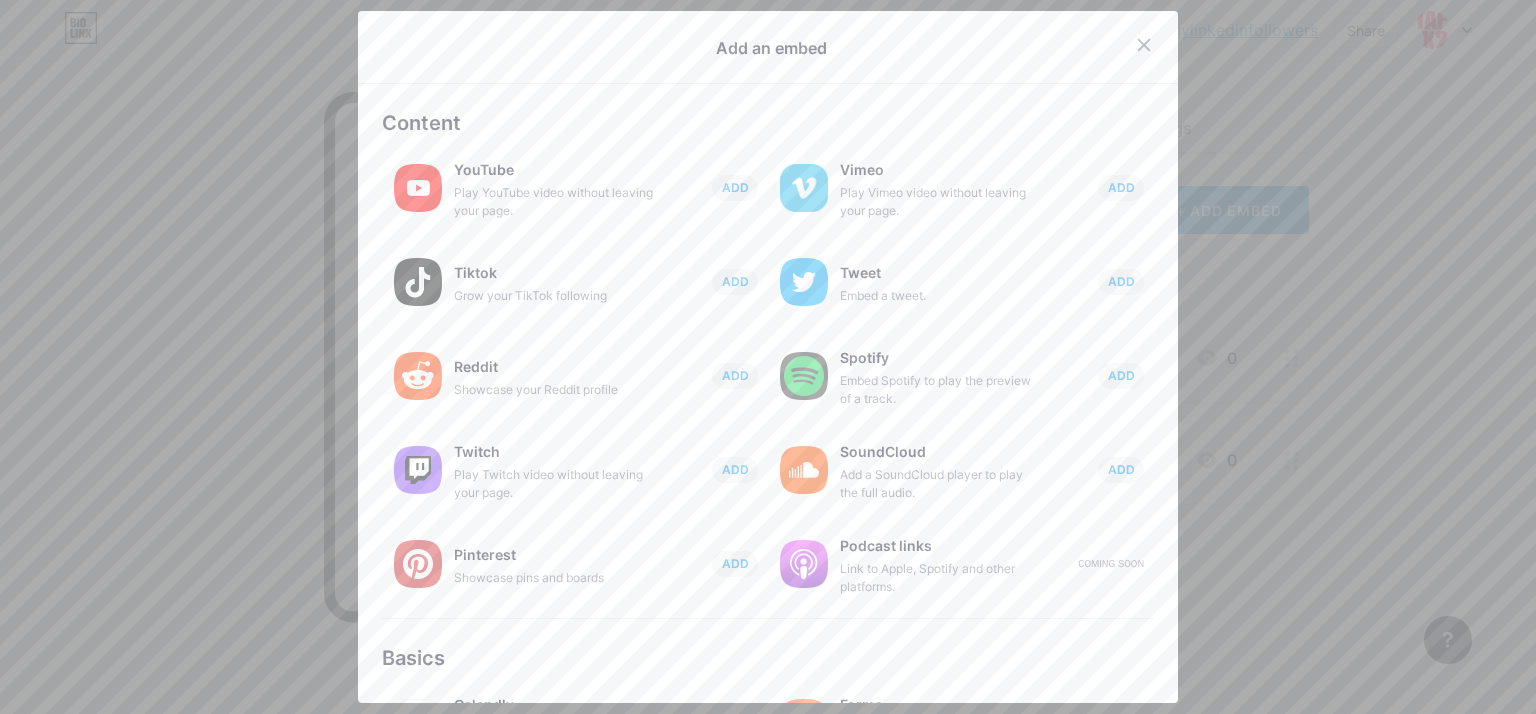 scroll, scrollTop: 0, scrollLeft: 0, axis: both 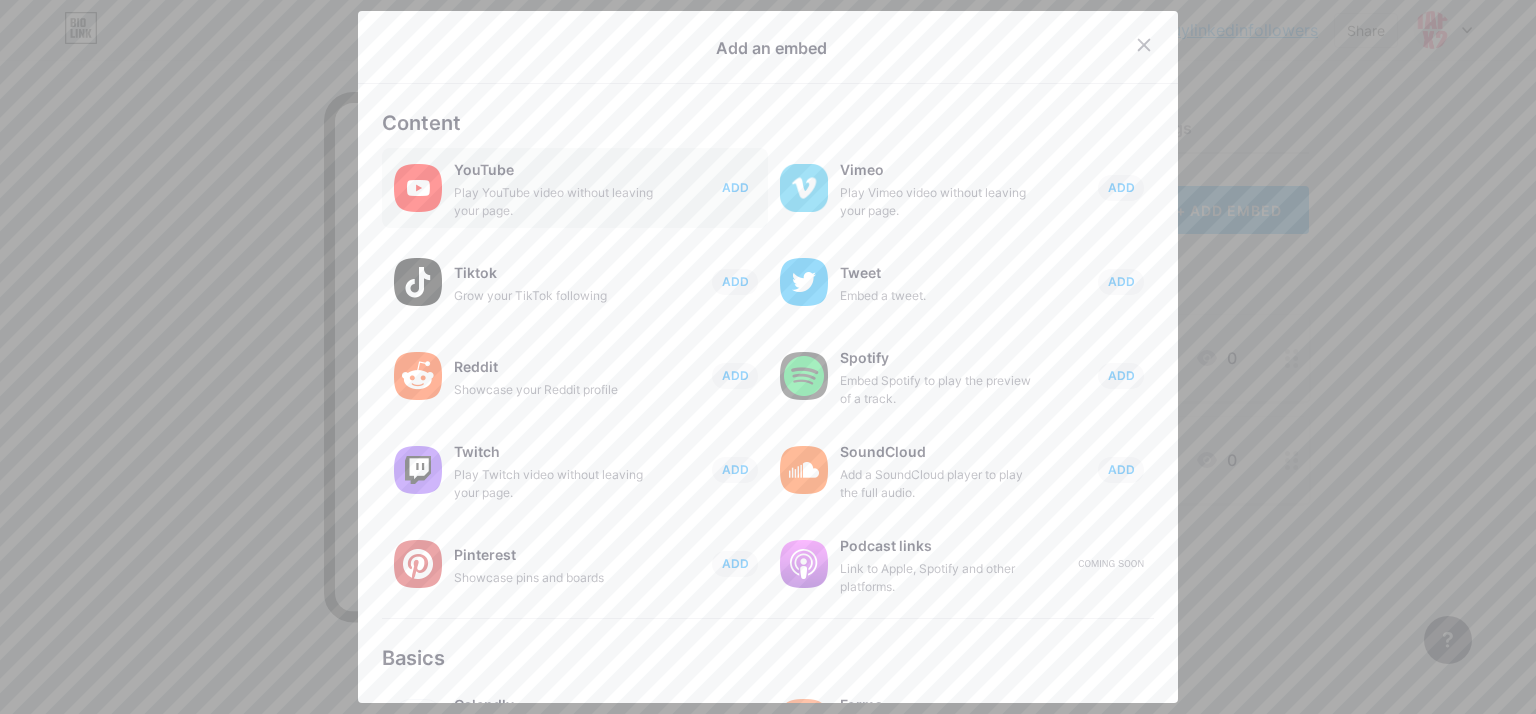 click on "ADD" at bounding box center [735, 188] 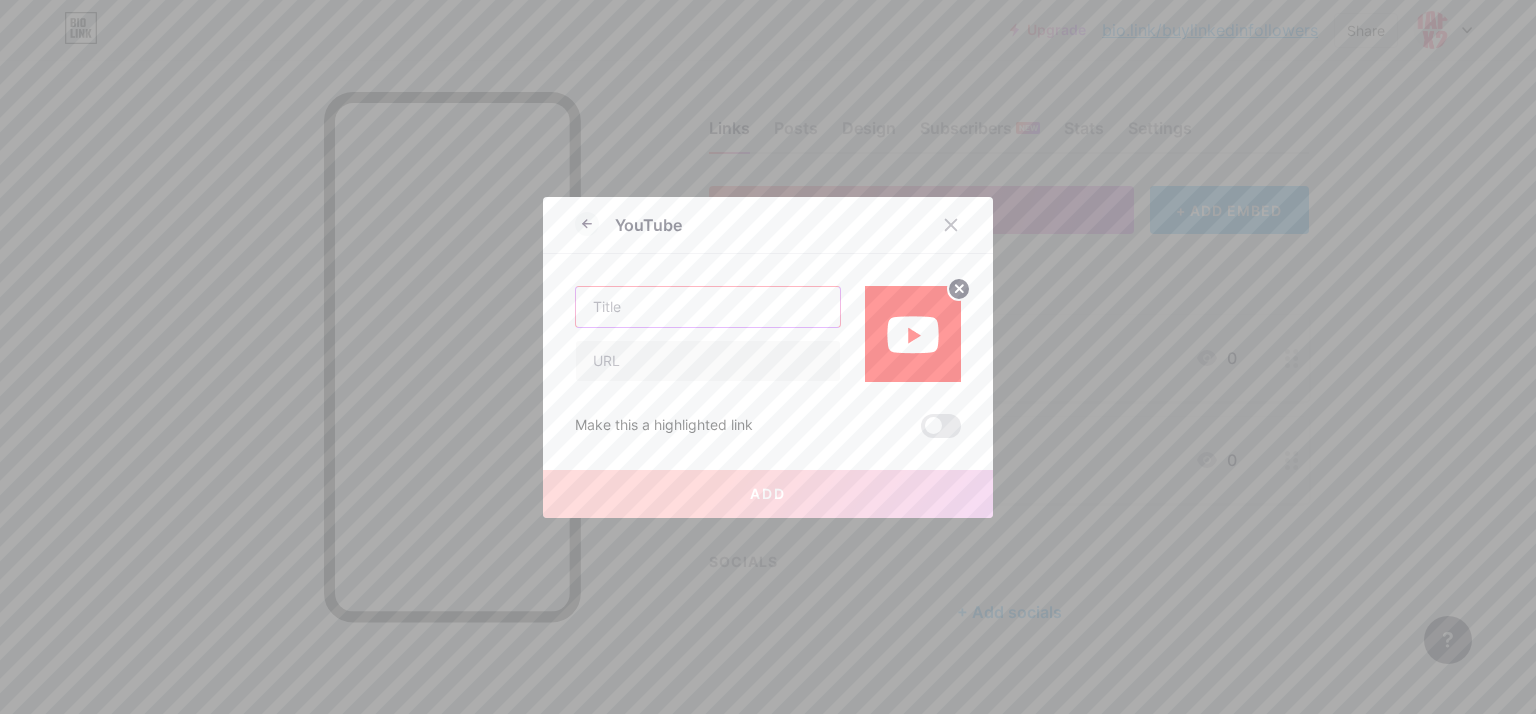 click at bounding box center [708, 307] 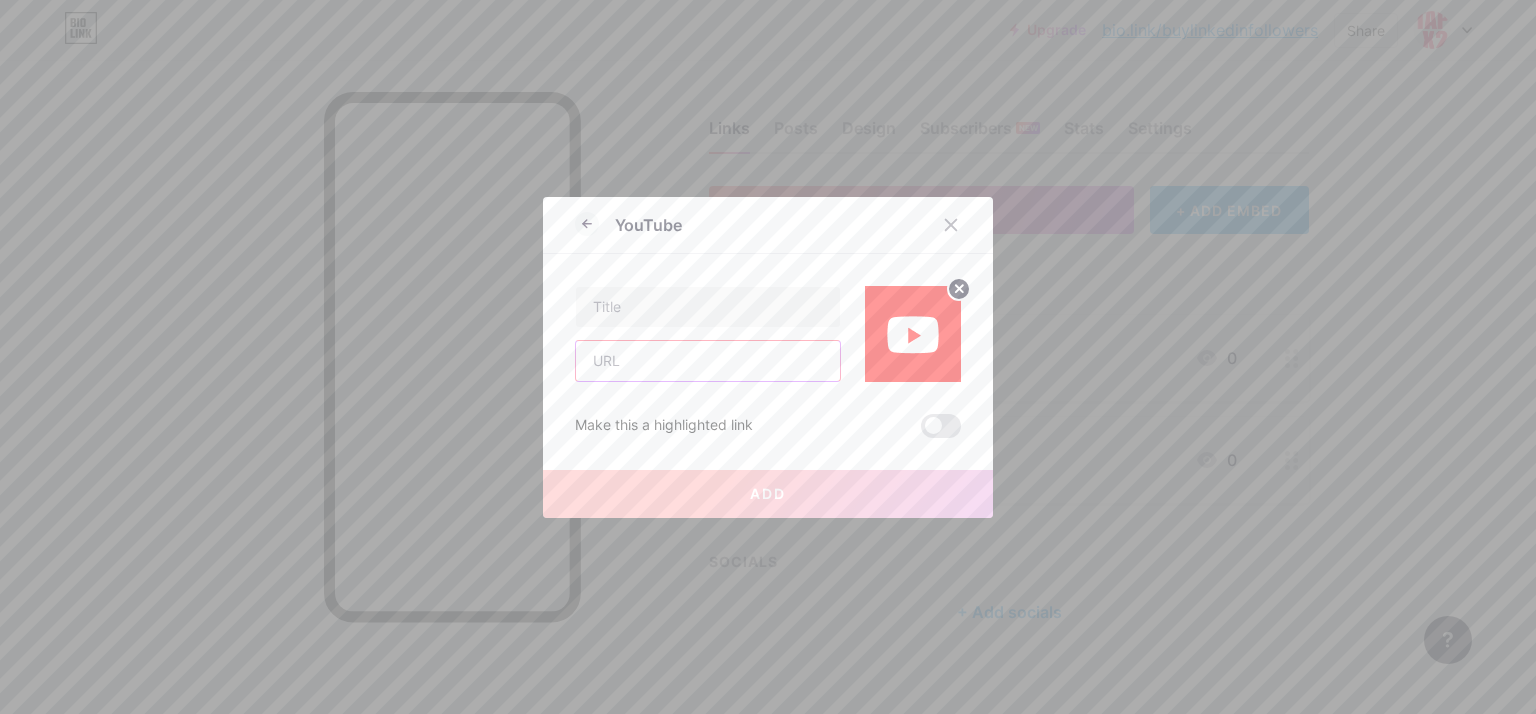 click at bounding box center (708, 361) 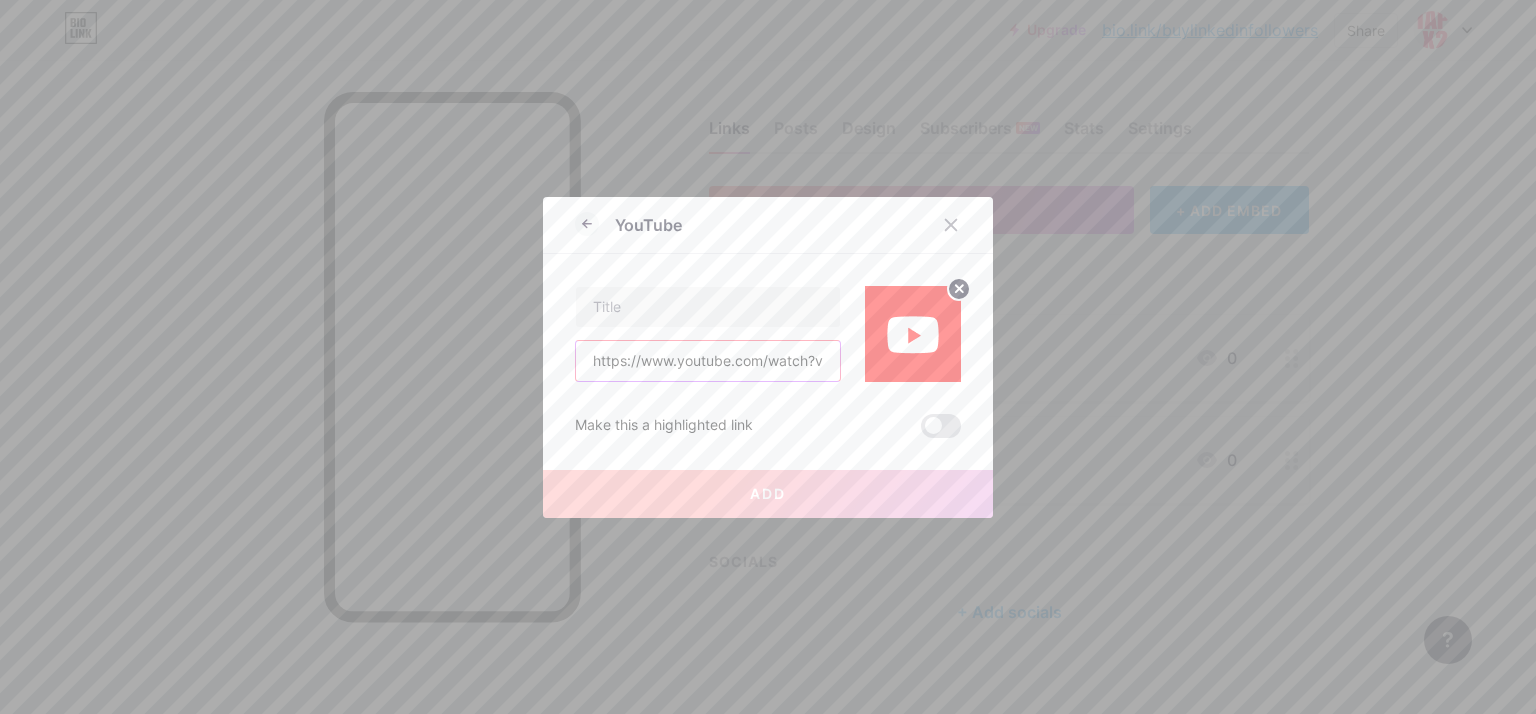 scroll, scrollTop: 0, scrollLeft: 102, axis: horizontal 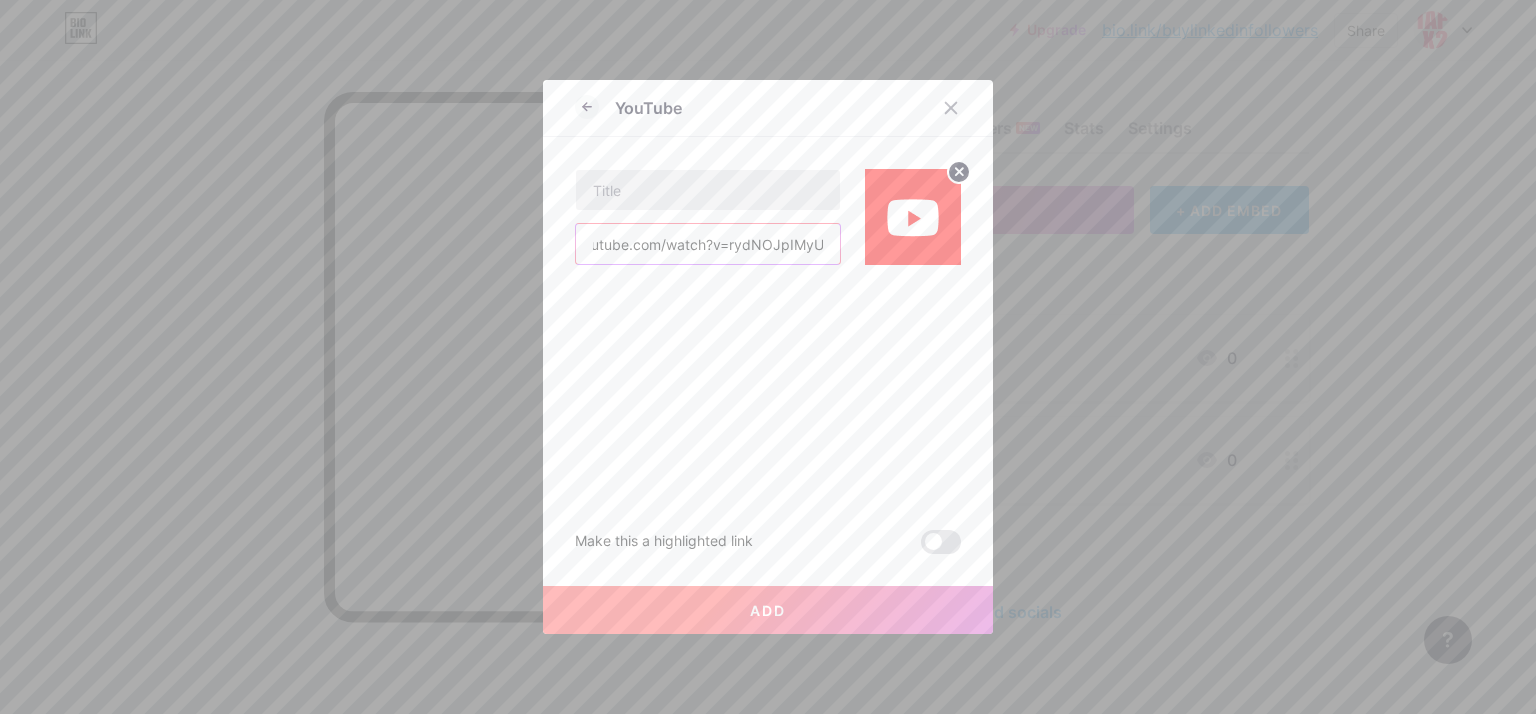 type on "https://www.youtube.com/watch?v=rydNOJpIMyU" 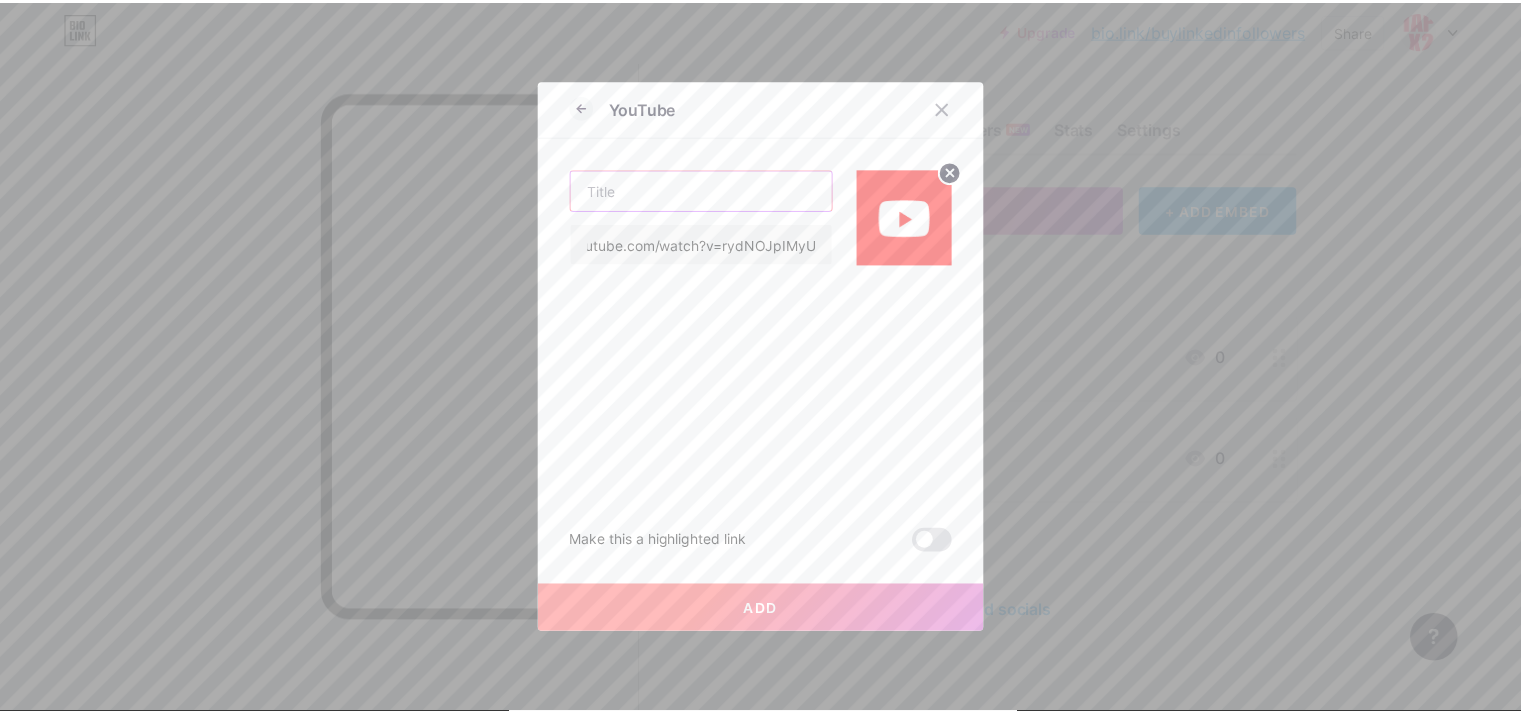 scroll, scrollTop: 0, scrollLeft: 0, axis: both 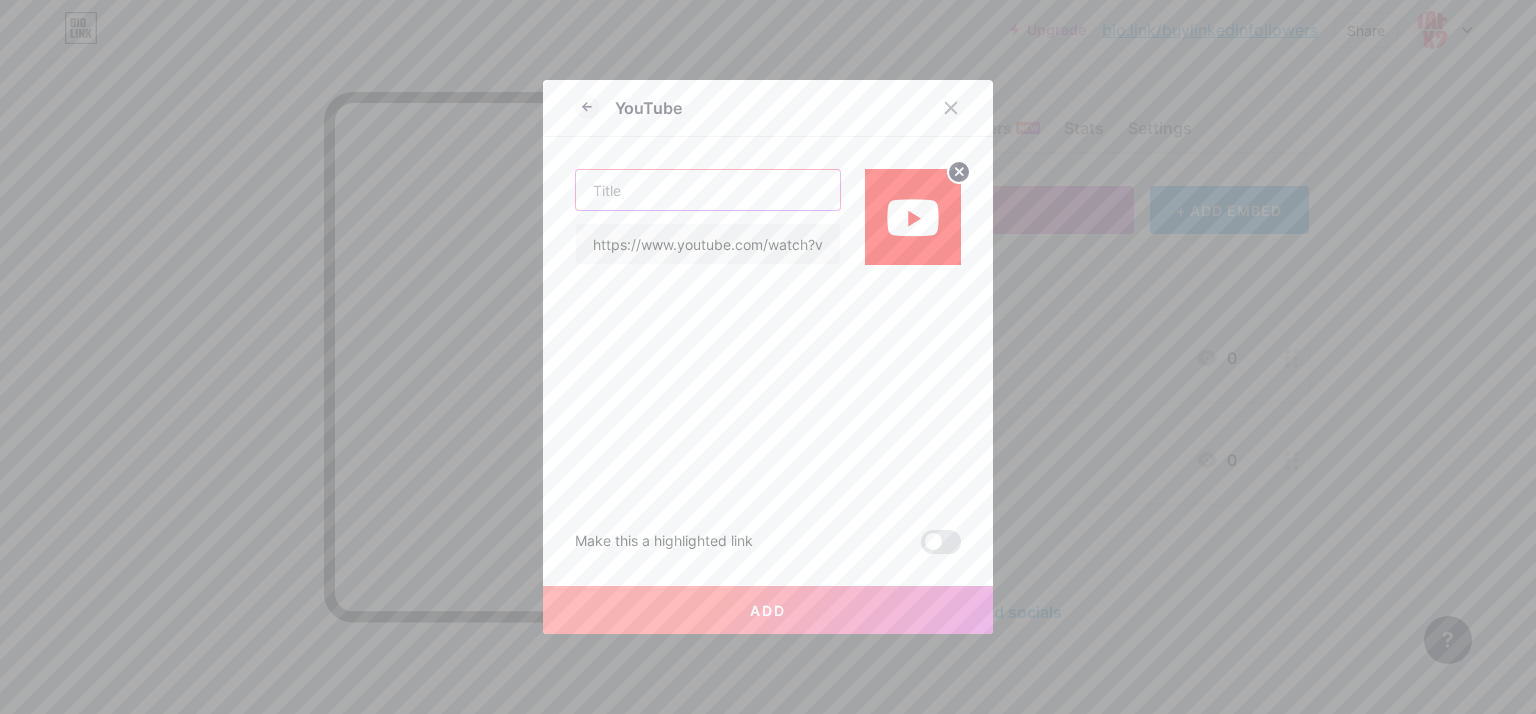 click at bounding box center (708, 190) 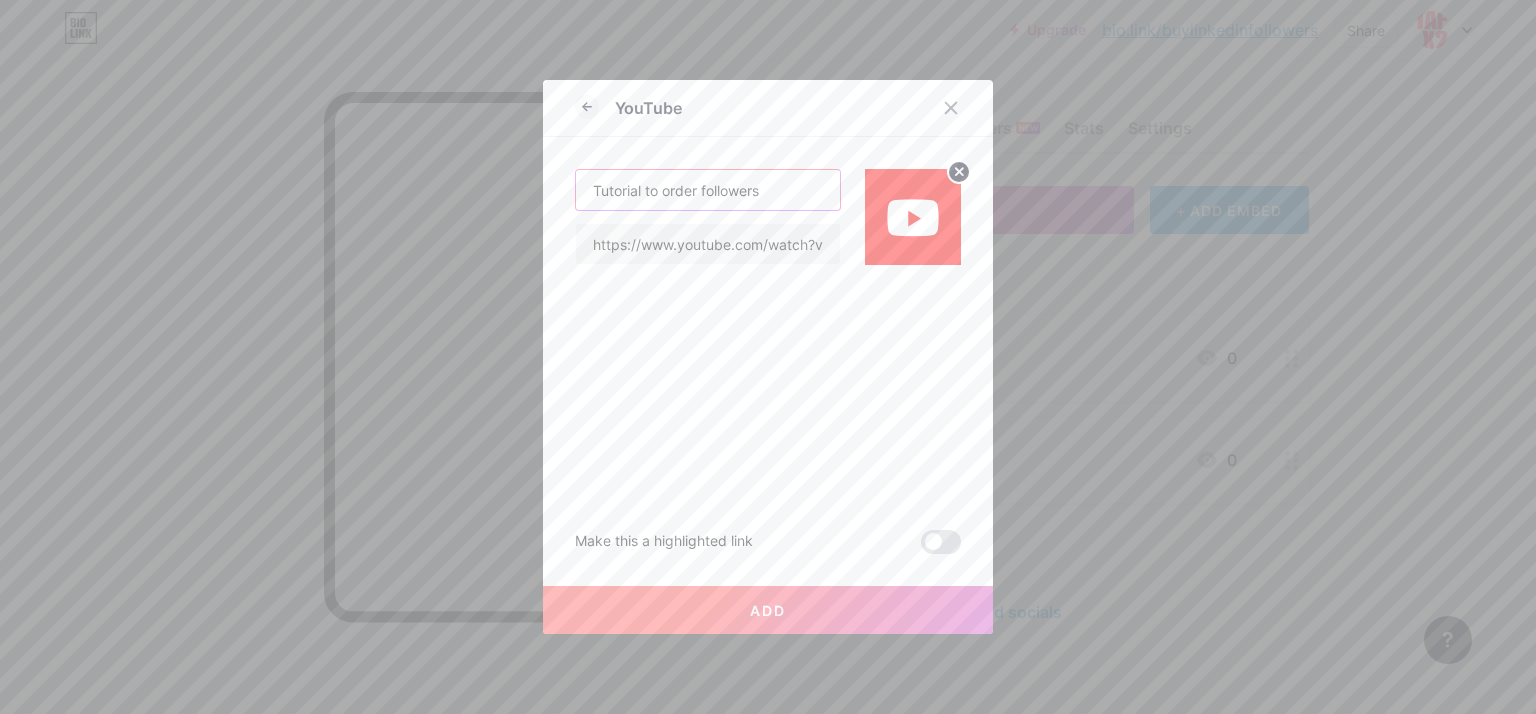 click on "Tutorial to order followers" at bounding box center (708, 190) 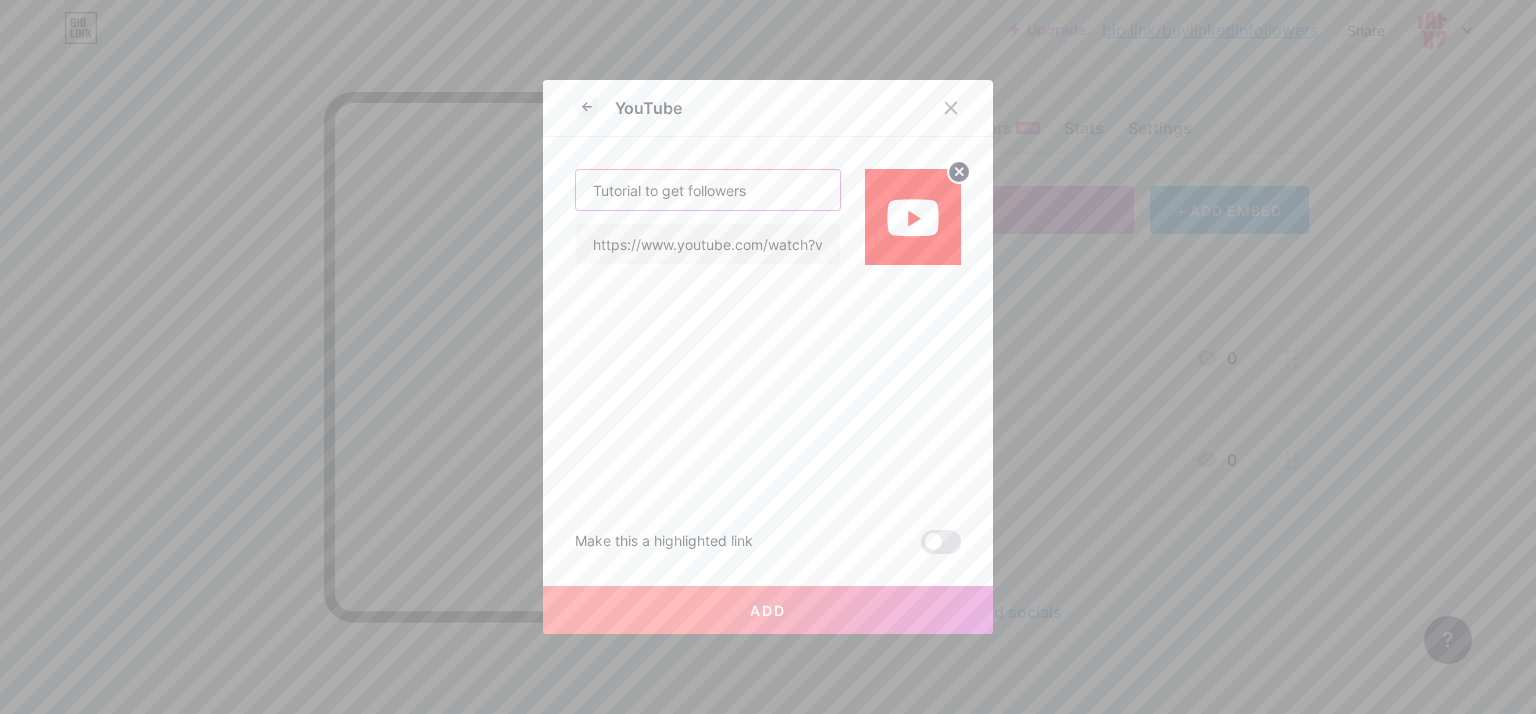 type on "Tutorial to get followers" 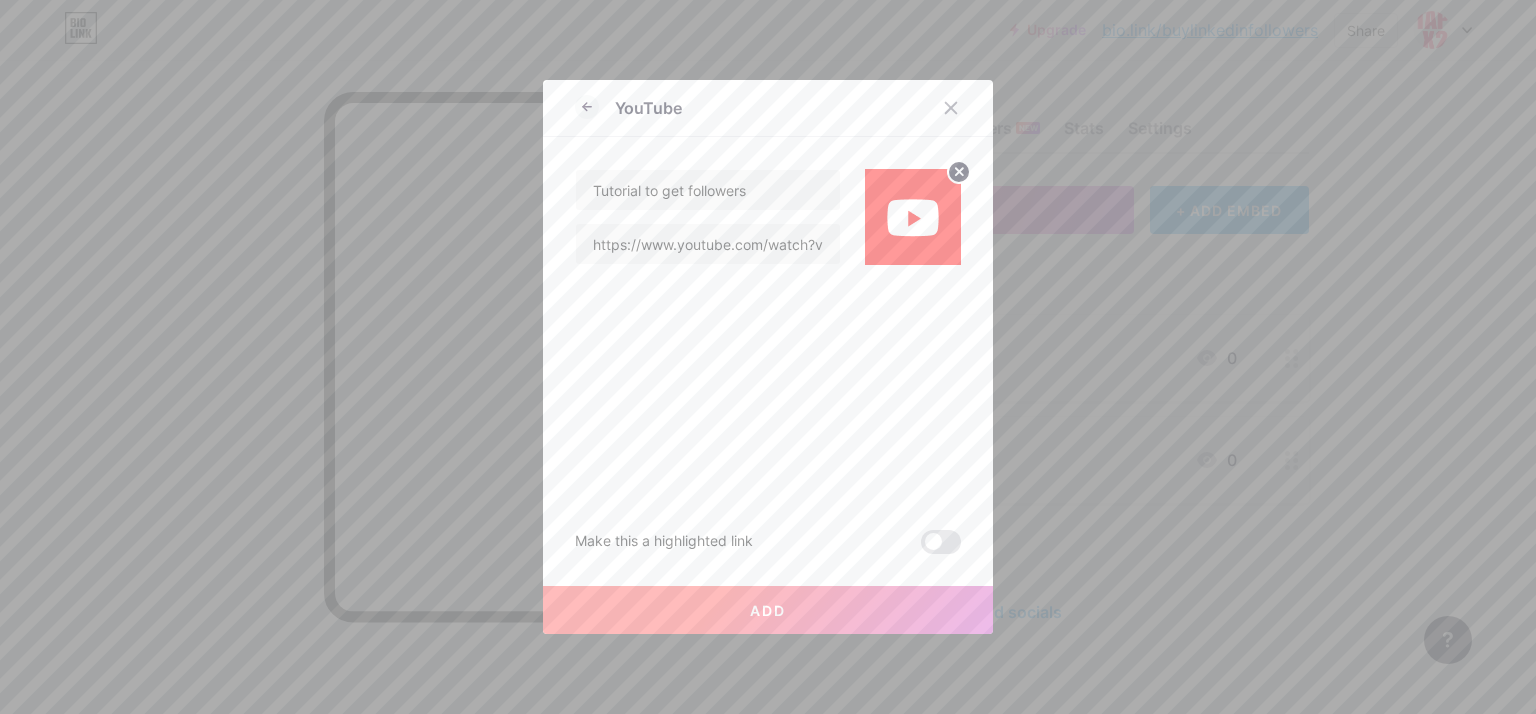 click on "Add" at bounding box center [768, 610] 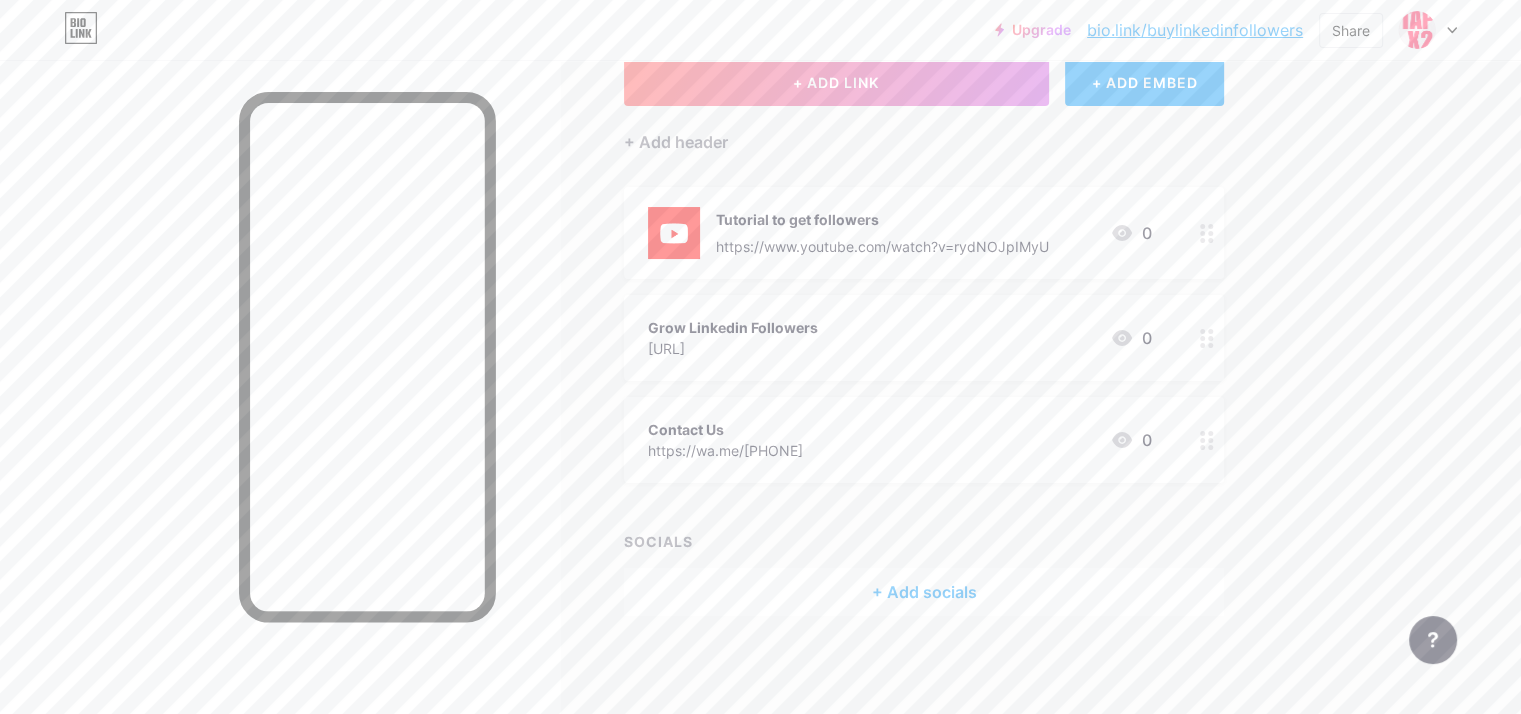 scroll, scrollTop: 0, scrollLeft: 0, axis: both 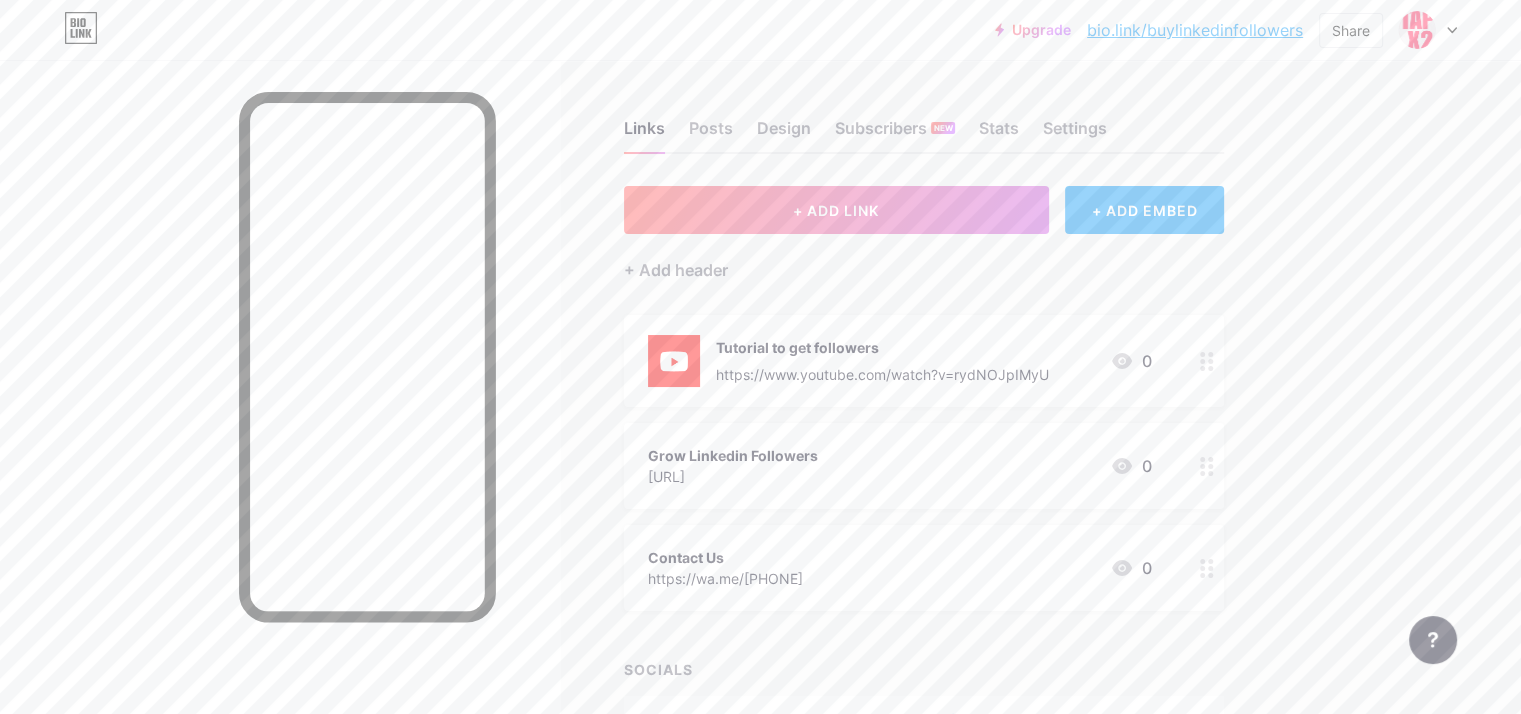 click on "bio.link/buylinkedinfollowers" at bounding box center (1195, 30) 